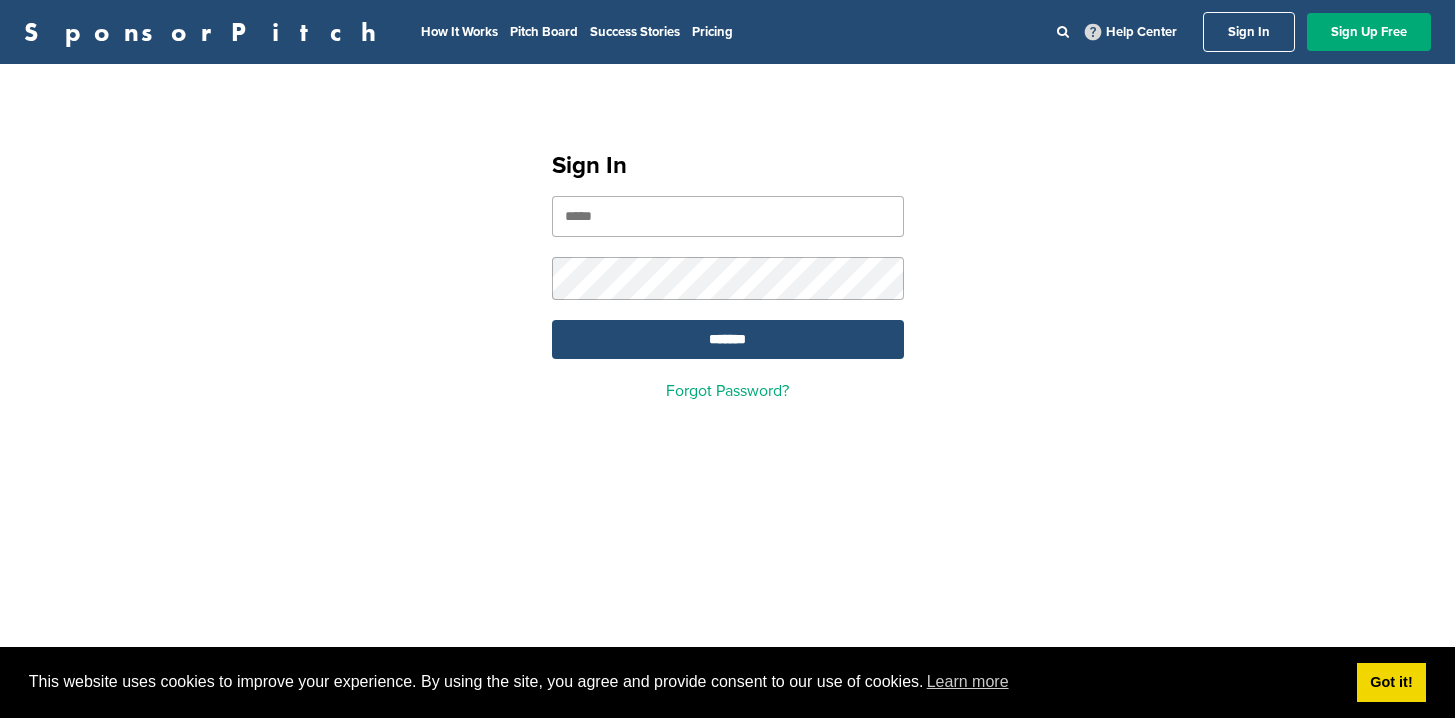 scroll, scrollTop: 0, scrollLeft: 0, axis: both 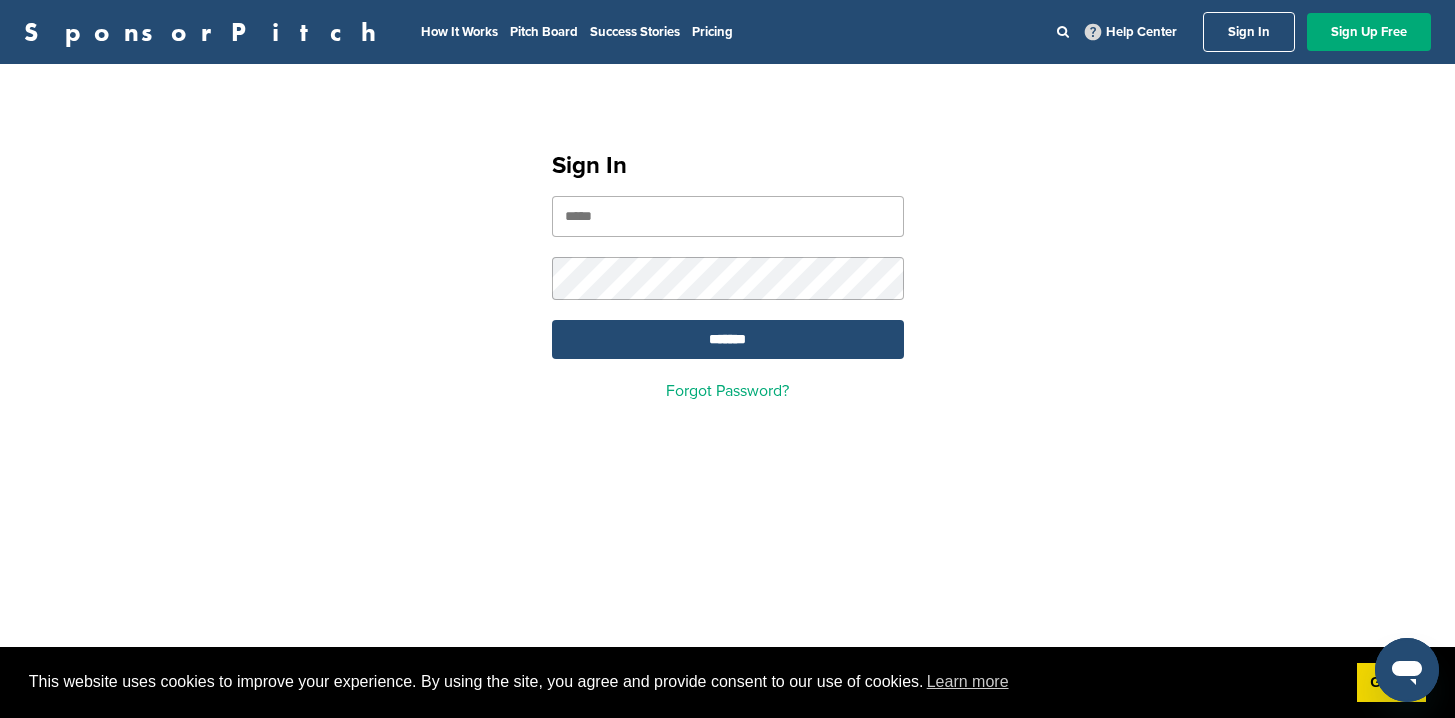 click at bounding box center [728, 216] 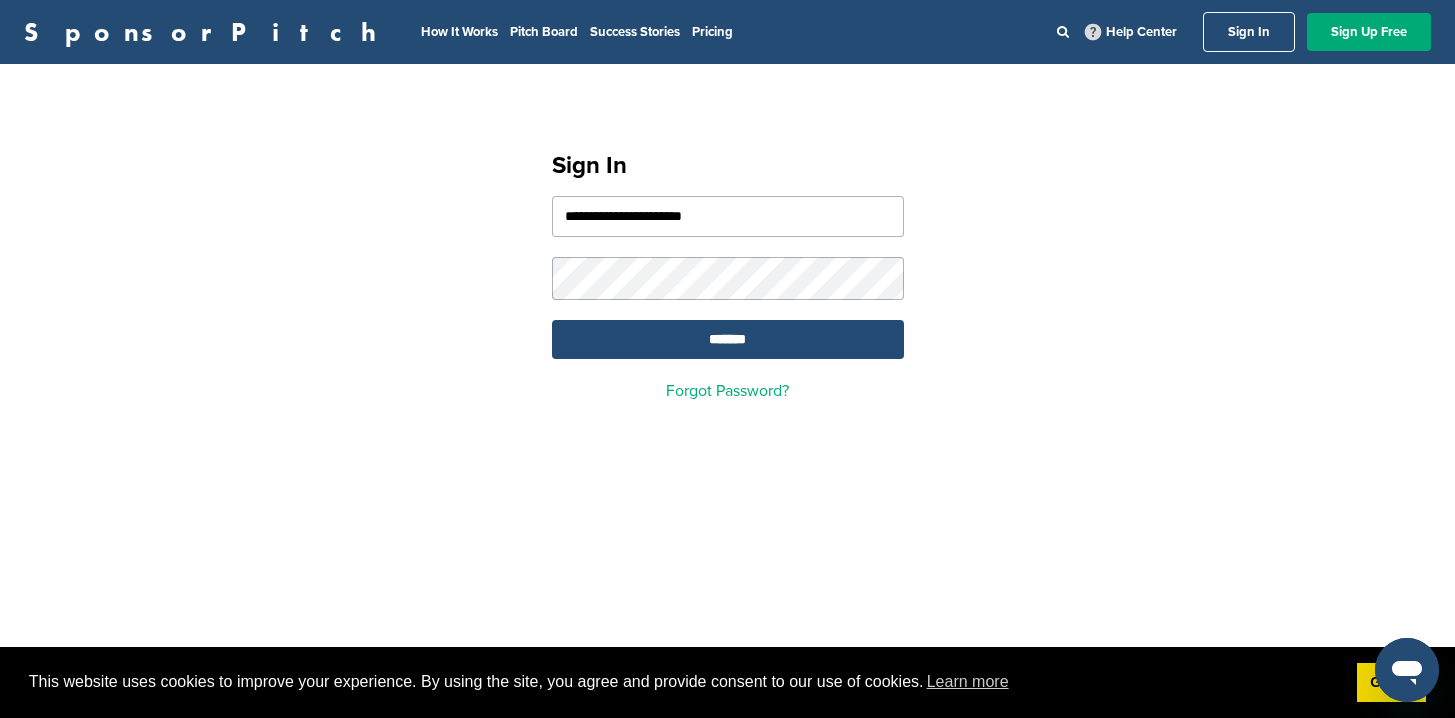 type on "**********" 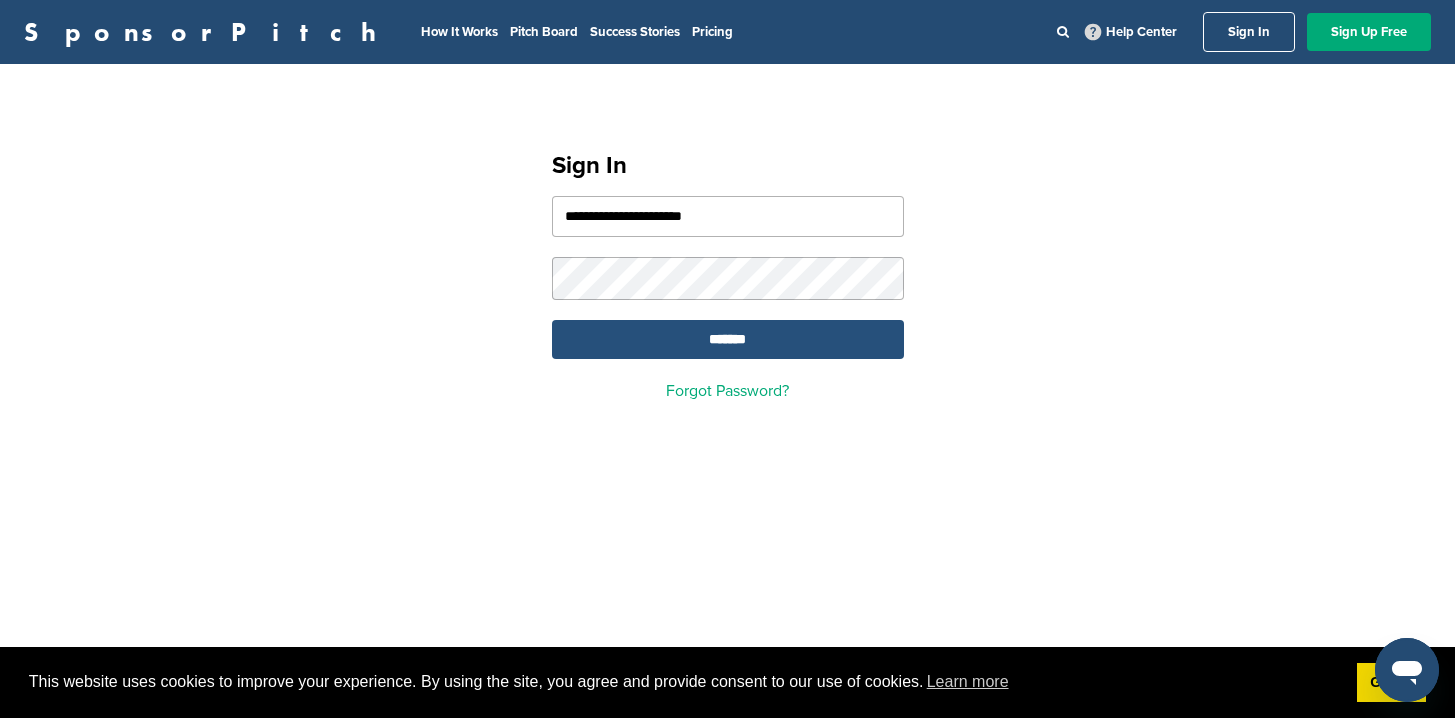 click on "*******" at bounding box center [728, 339] 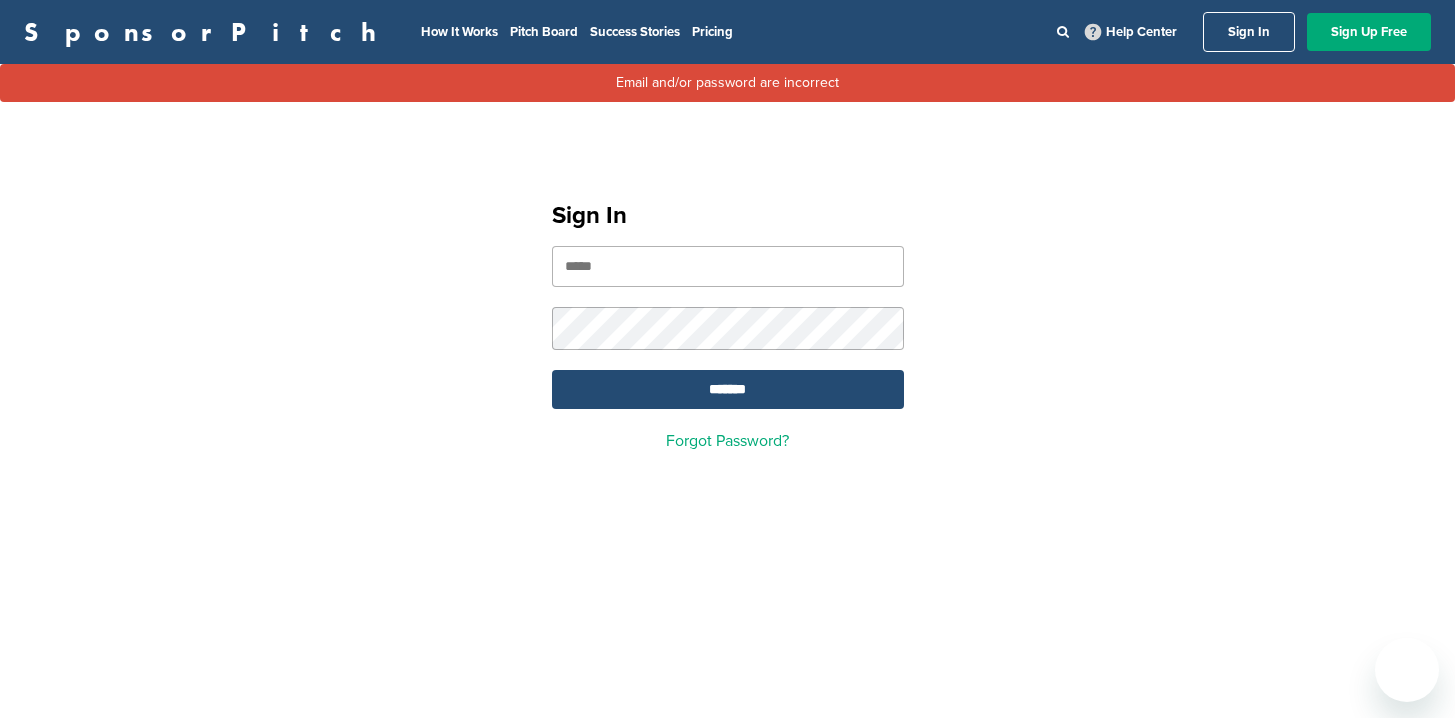 scroll, scrollTop: 0, scrollLeft: 0, axis: both 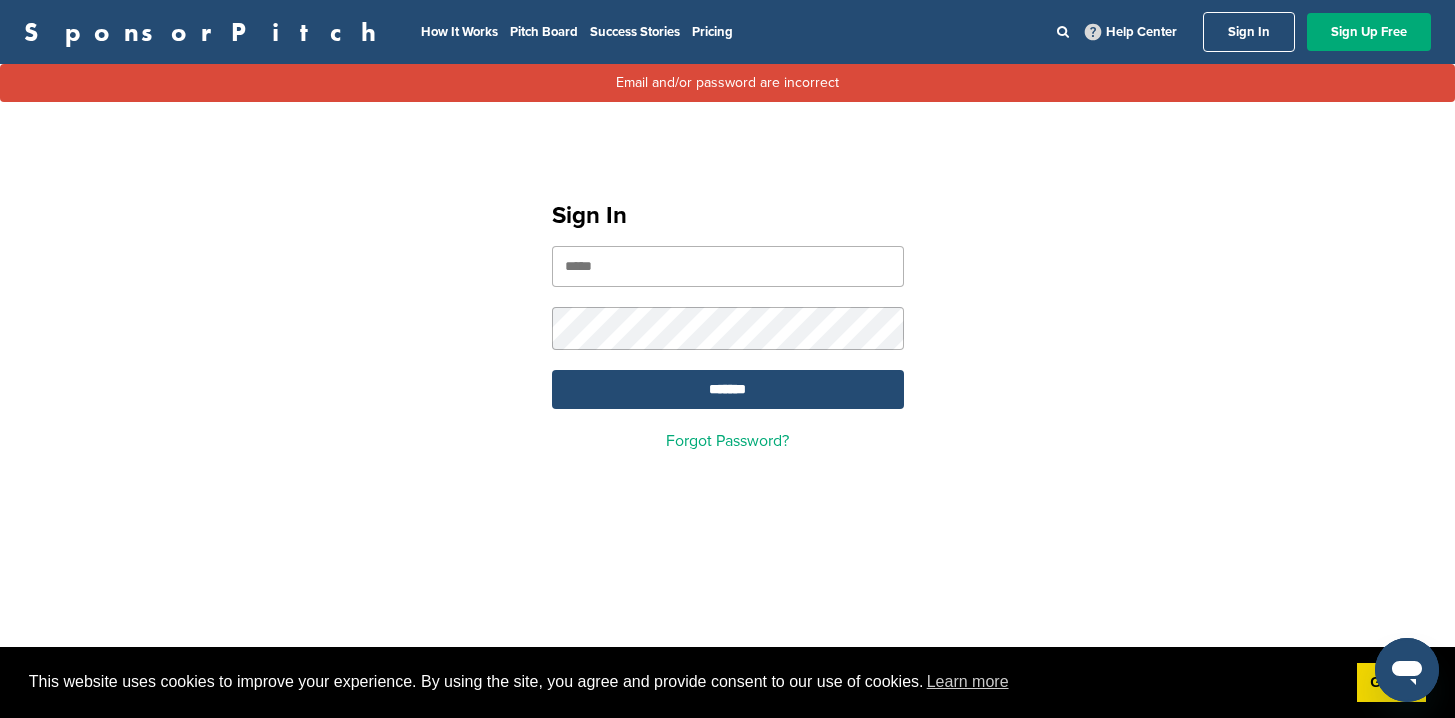 click at bounding box center (728, 266) 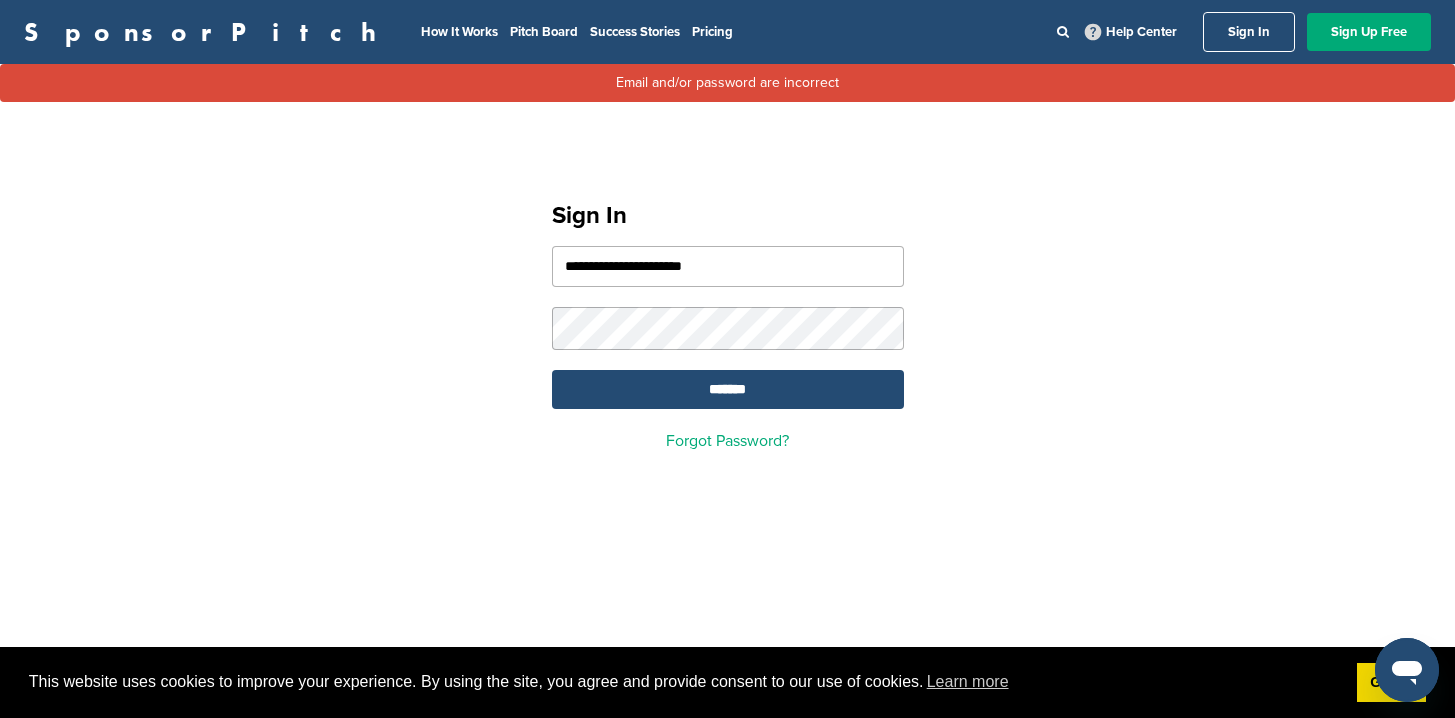 type on "**********" 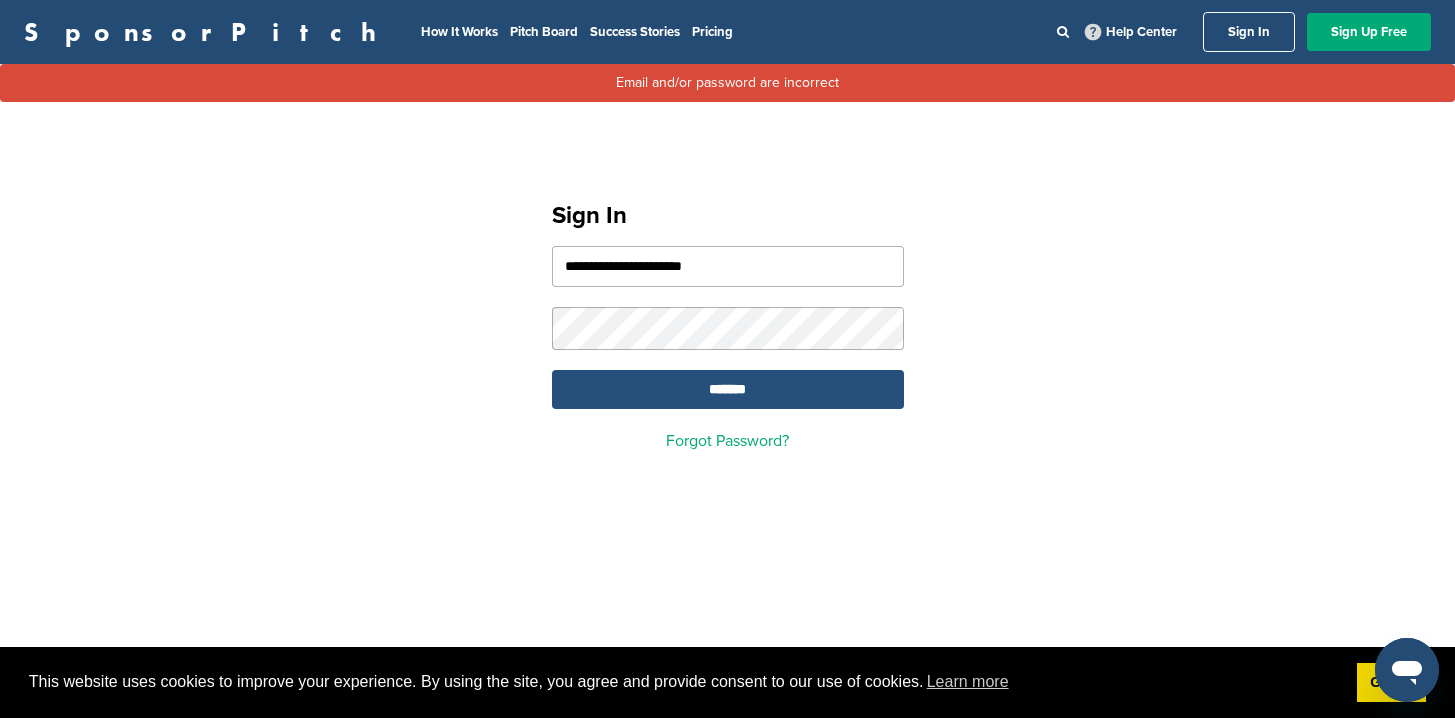 click on "*******" at bounding box center (728, 389) 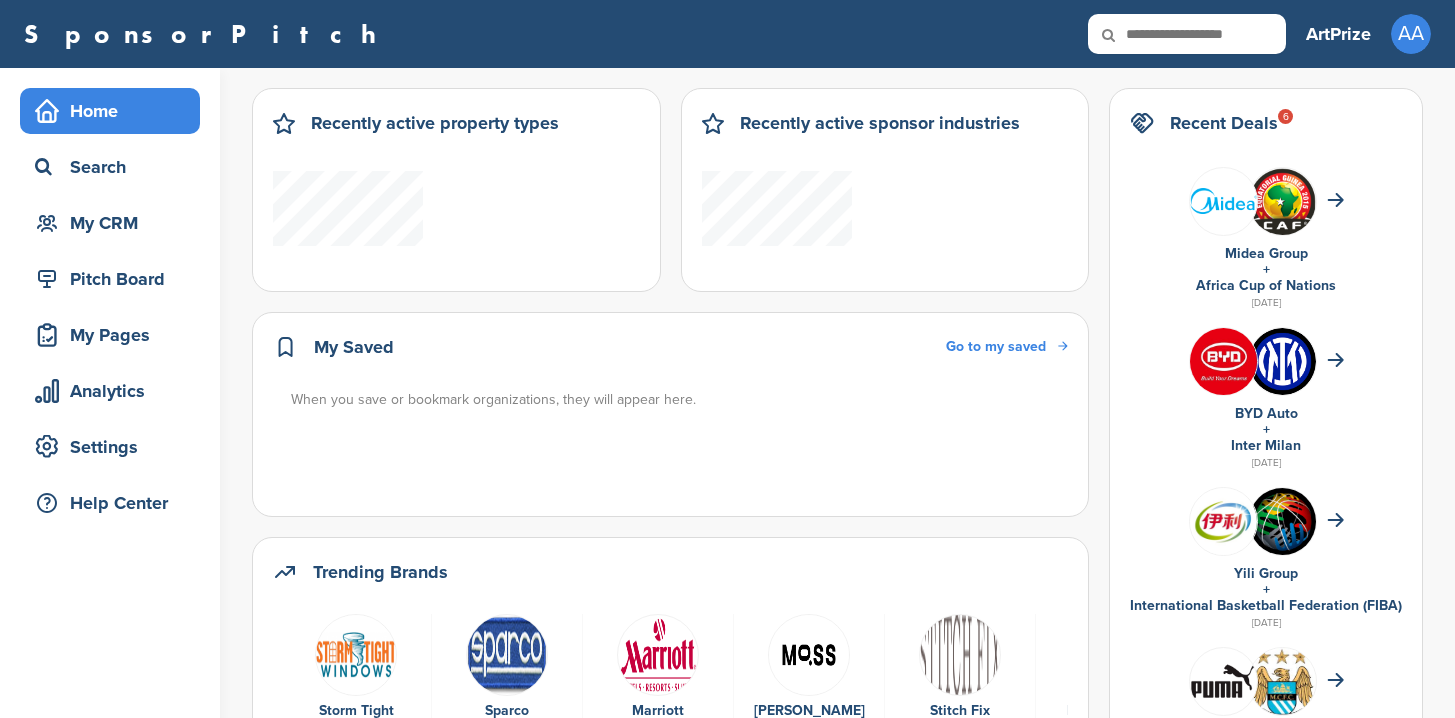 scroll, scrollTop: 0, scrollLeft: 0, axis: both 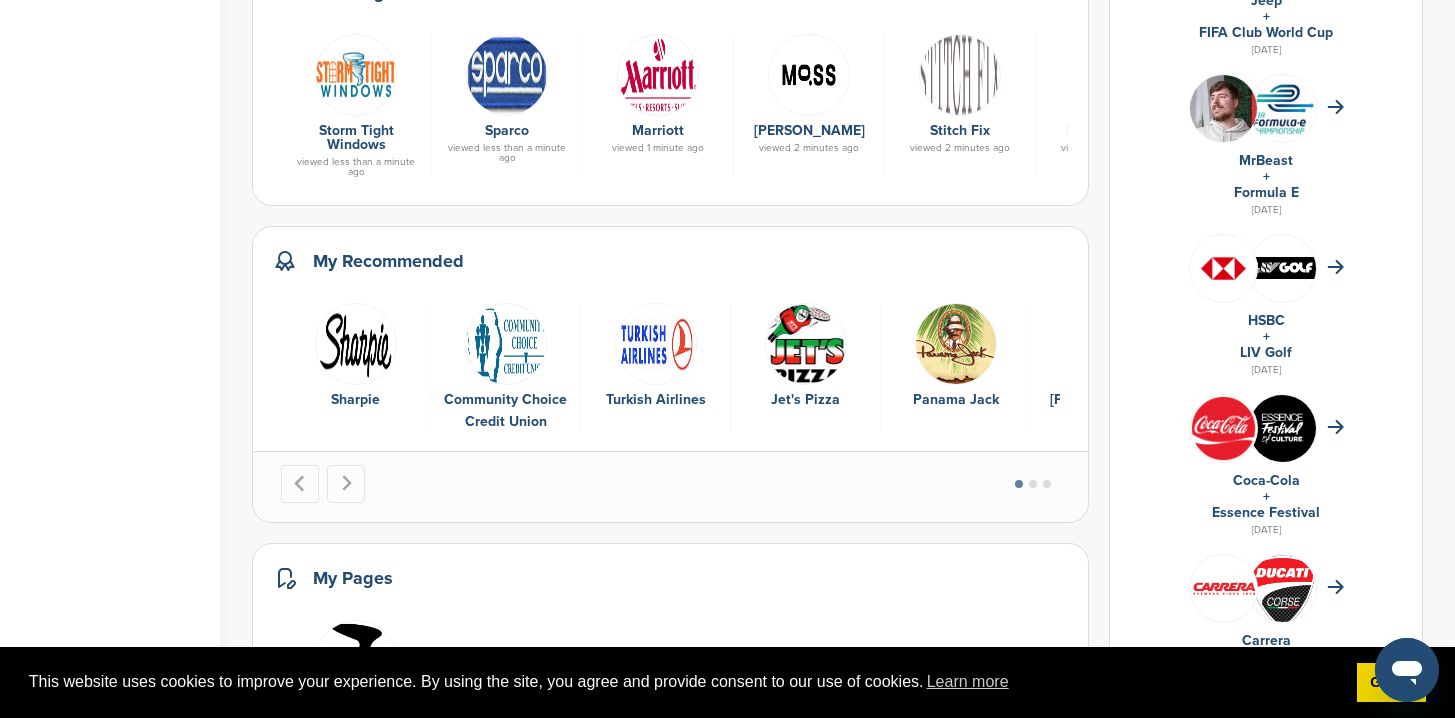 click on "Home
Search
My CRM
Pitch Board
My Pages
Analytics
Settings
Help Center" at bounding box center [110, 191] 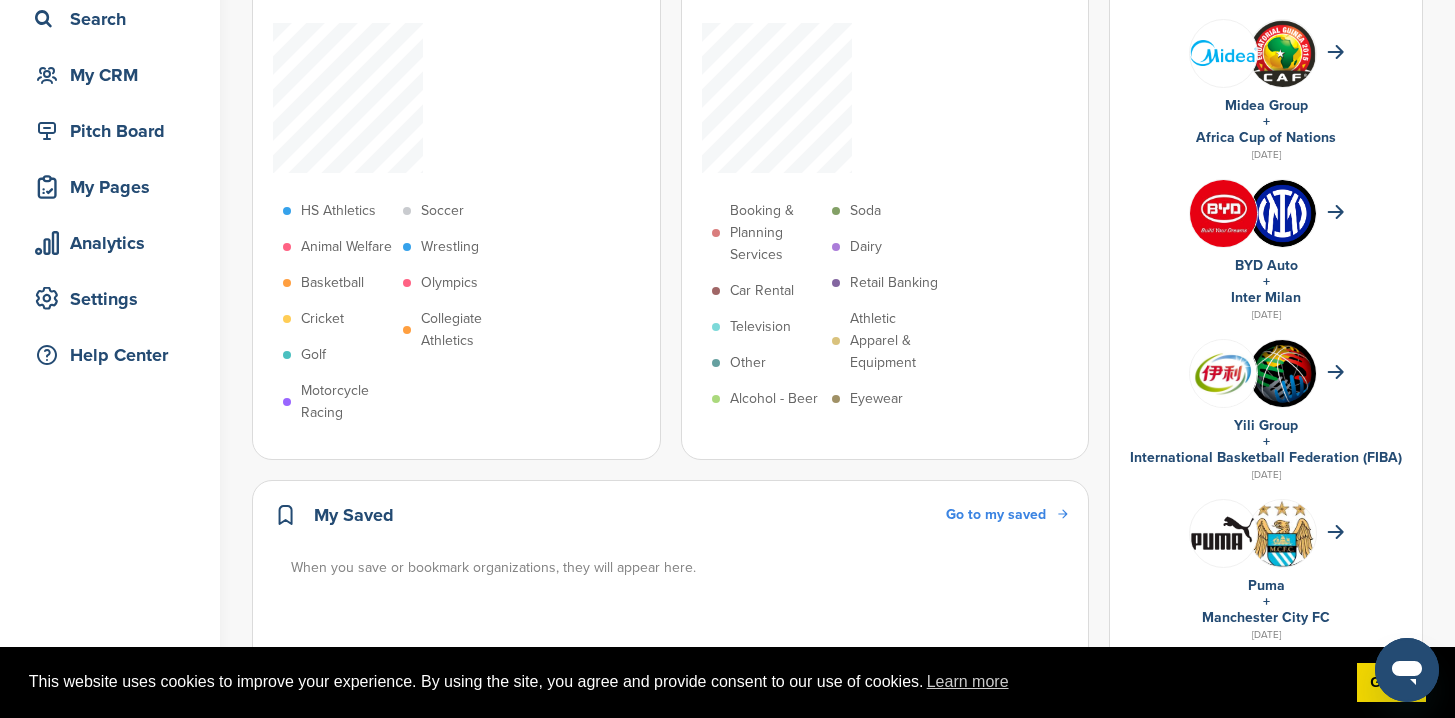 scroll, scrollTop: 0, scrollLeft: 0, axis: both 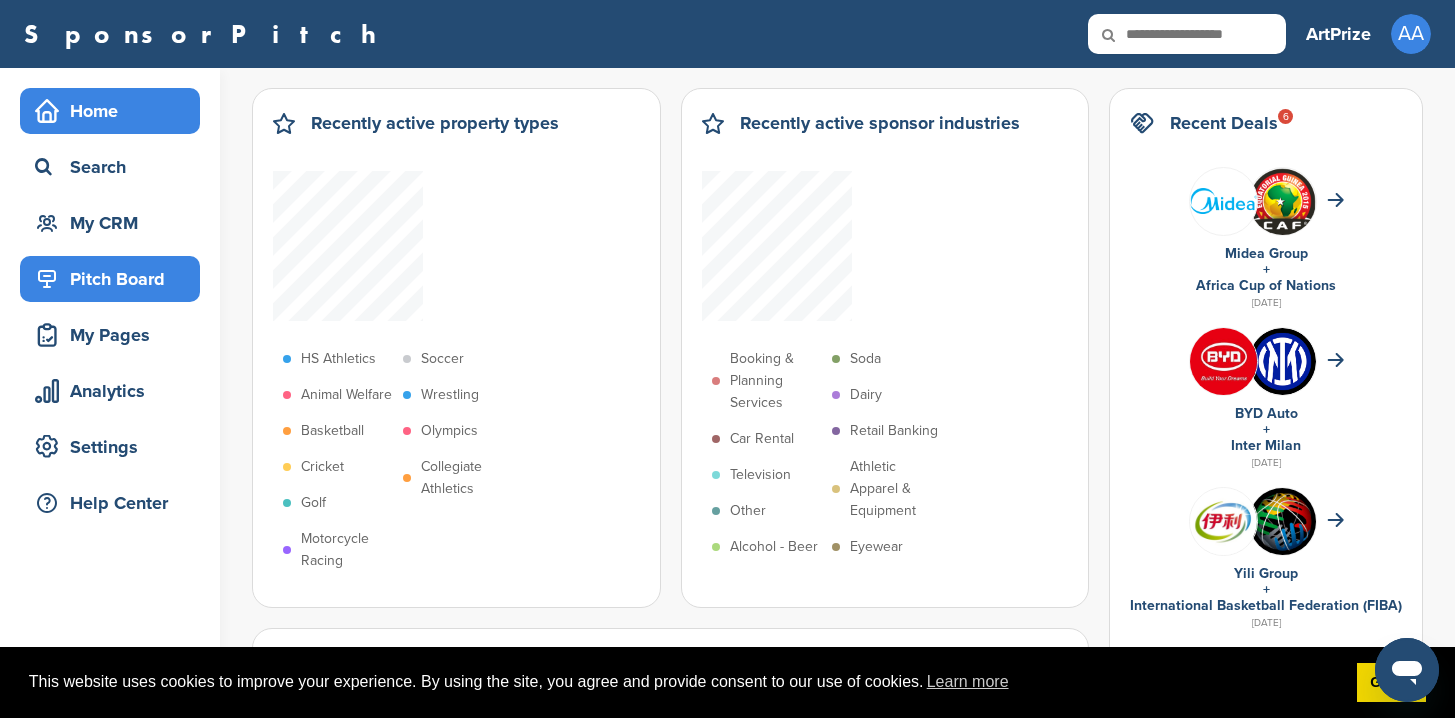 click on "Pitch Board" at bounding box center [115, 279] 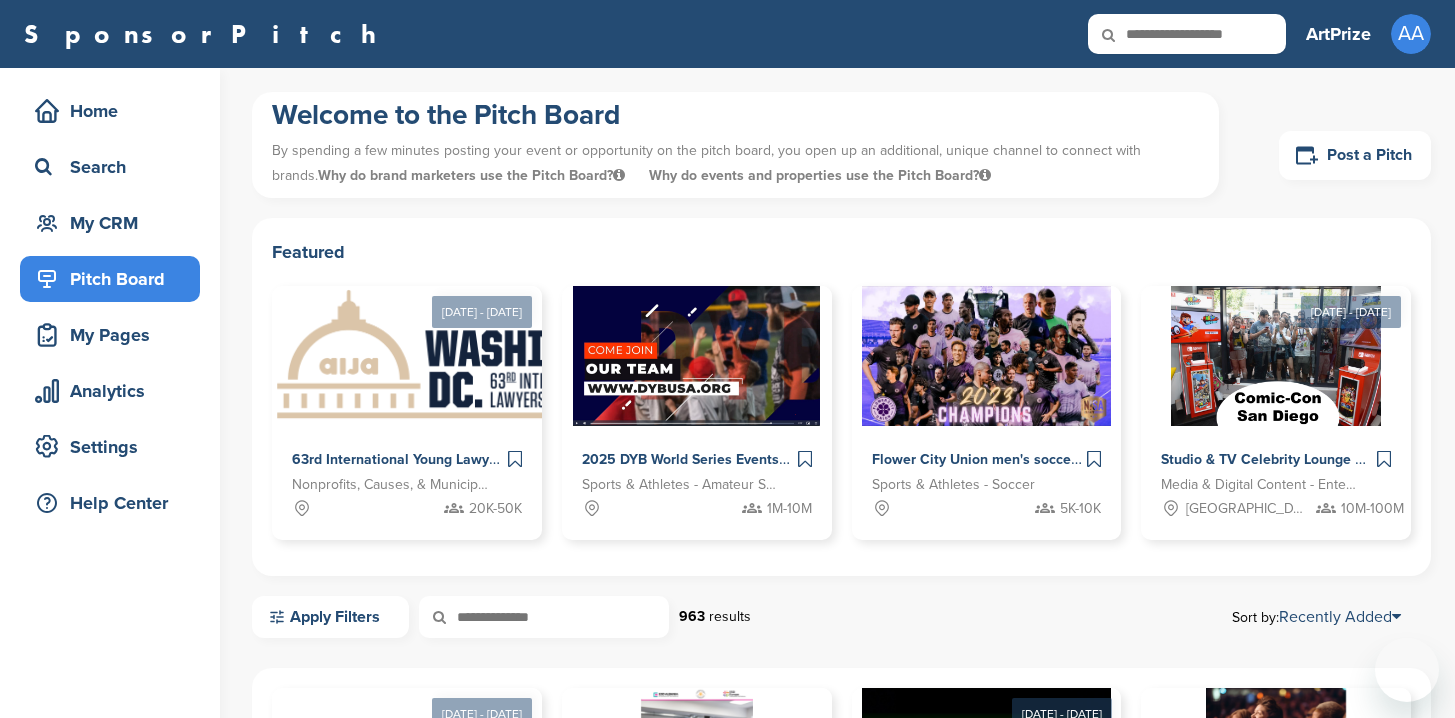 scroll, scrollTop: 0, scrollLeft: 0, axis: both 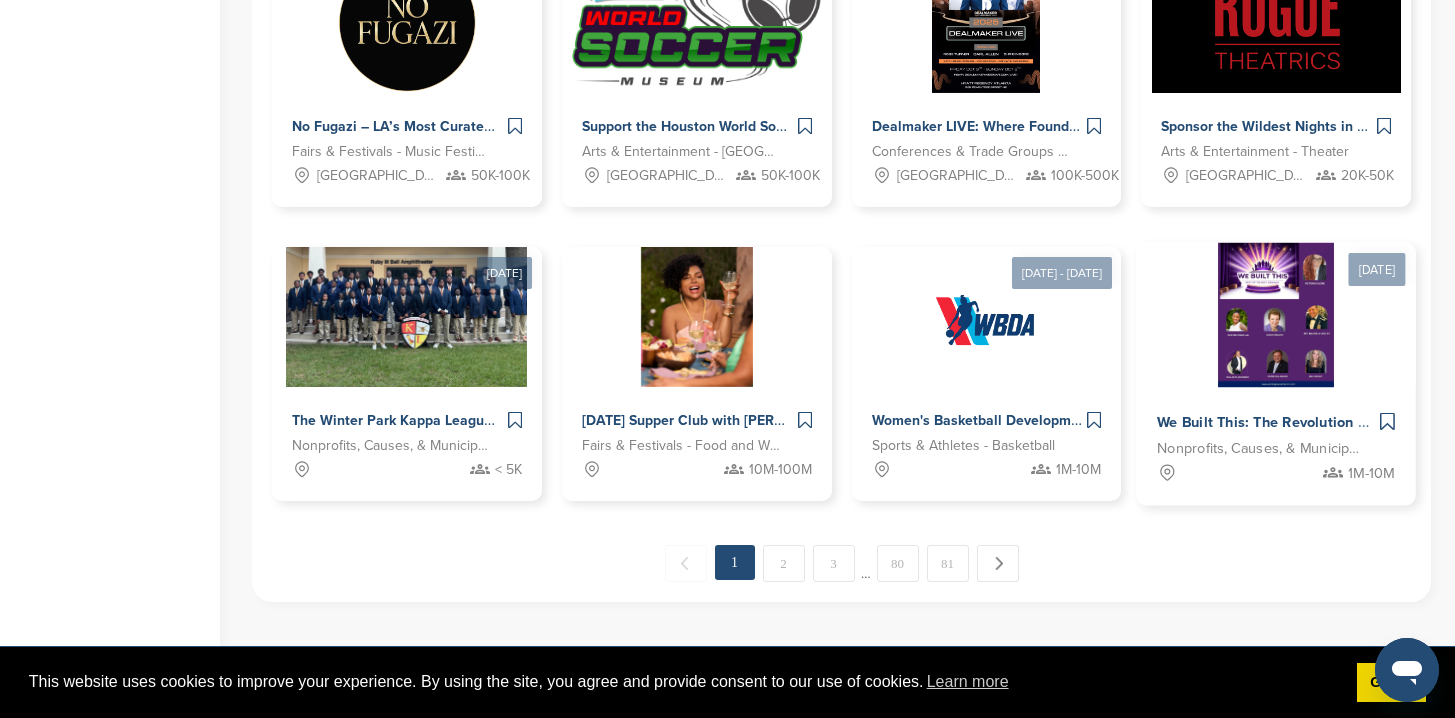 click at bounding box center [1276, 315] 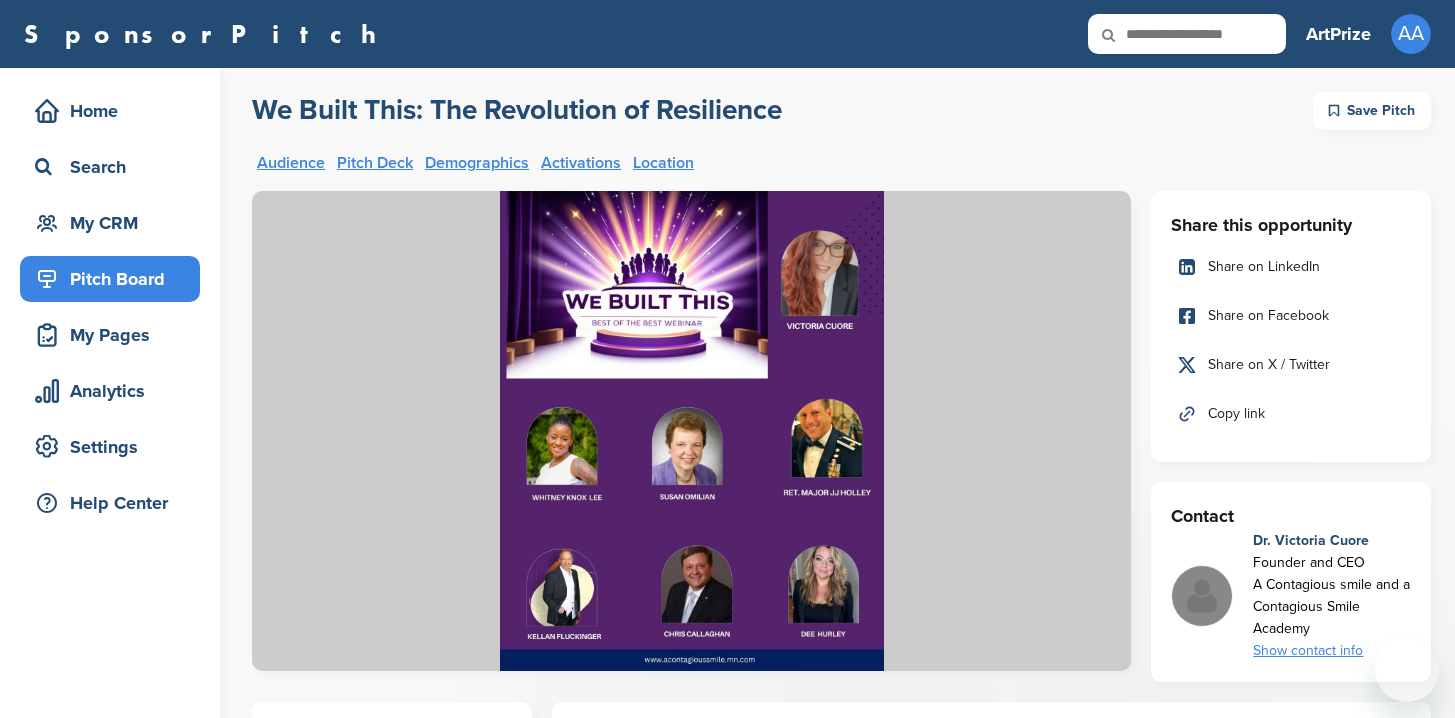 scroll, scrollTop: 0, scrollLeft: 0, axis: both 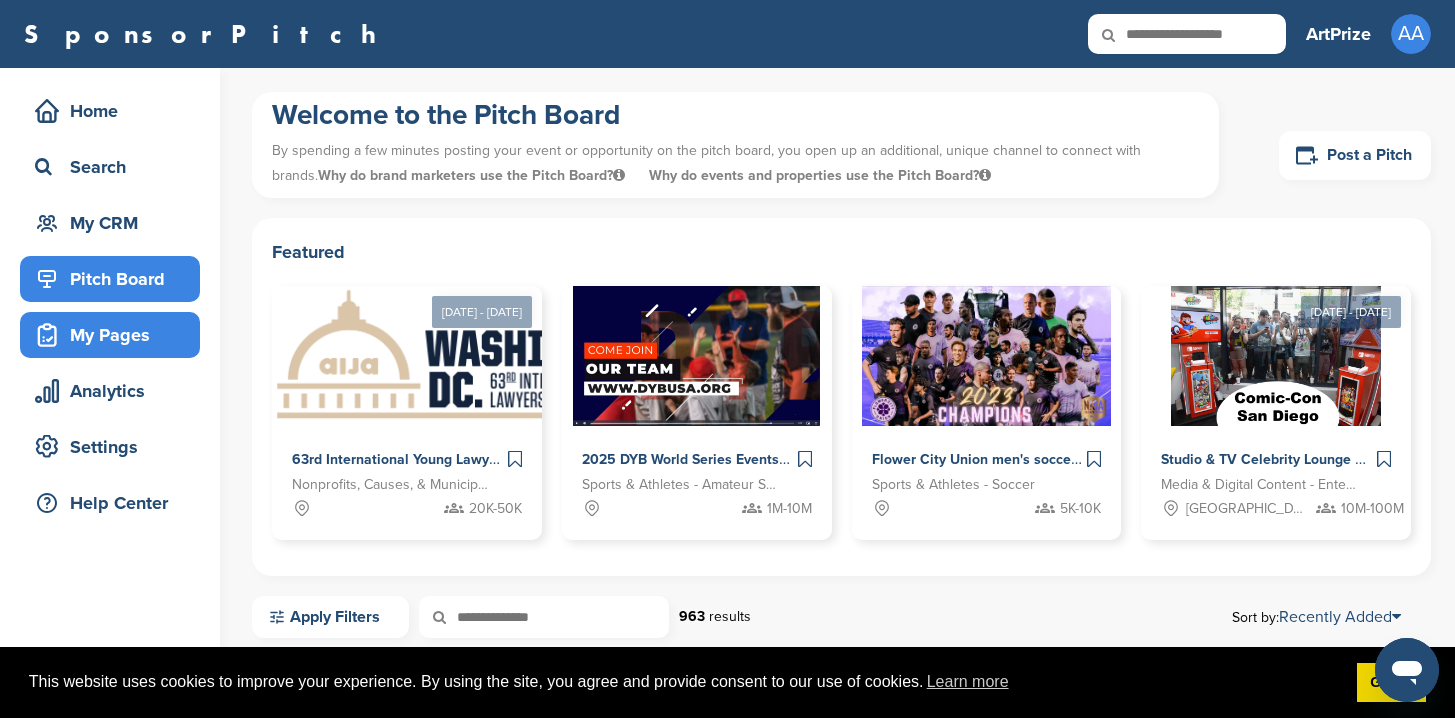 click on "My Pages" at bounding box center (115, 335) 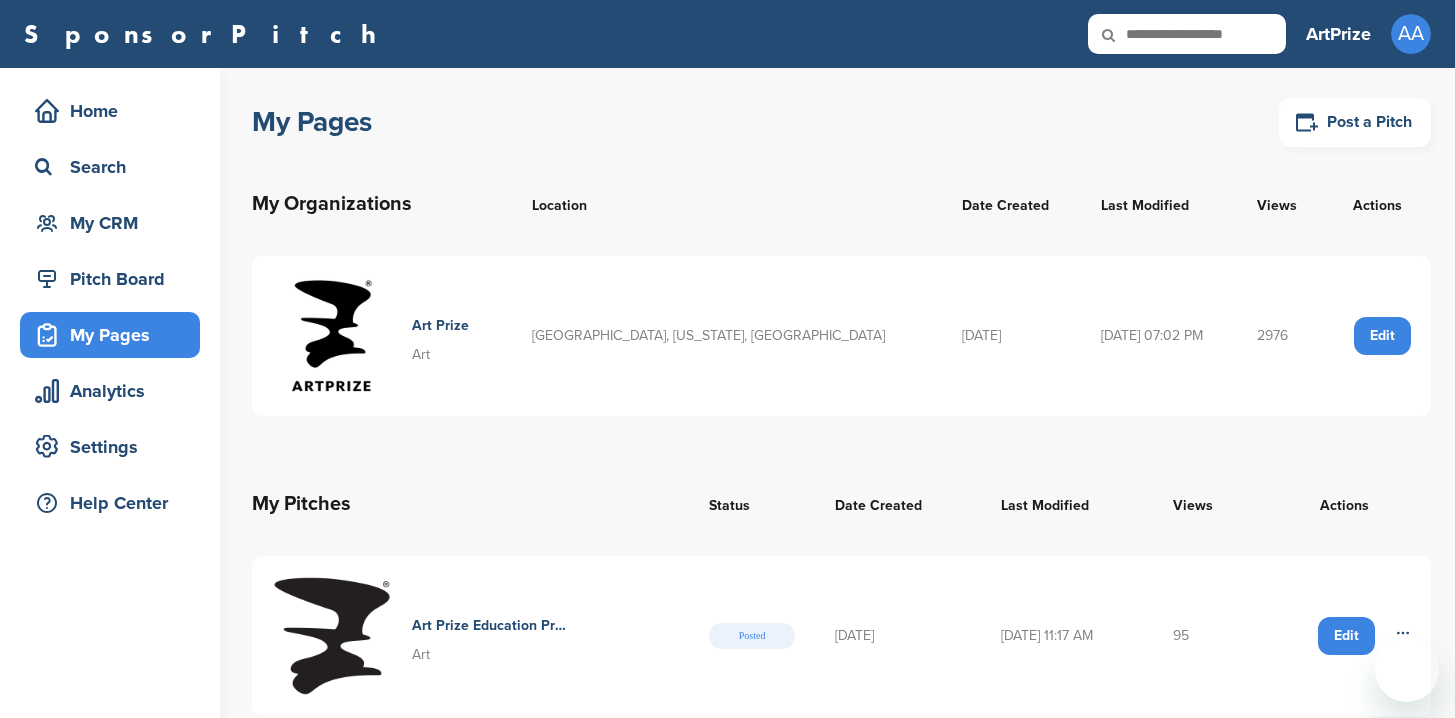 scroll, scrollTop: 0, scrollLeft: 0, axis: both 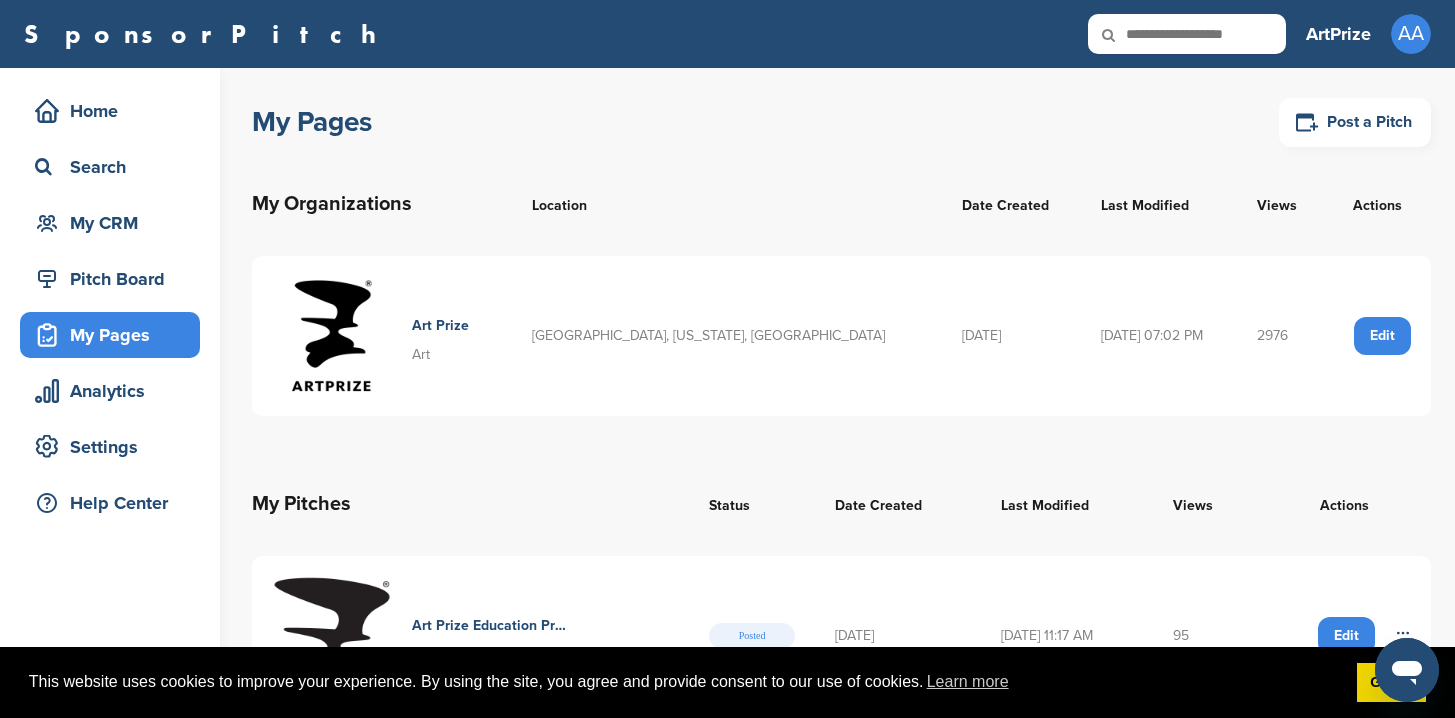 click on "My Pages
Post a Pitch
My Organizations
Location
Date Created
Last Modified
Views
Actions
Art Prize
Art
[GEOGRAPHIC_DATA], [US_STATE], [GEOGRAPHIC_DATA]
[DATE]
[DATE] 07:02 PM
2976
Edit
My Pitches
Status
Date Created
Last Modified
Views
Actions
Art Prize Education Program   Presenting Sponsorship
Art
Posted
[DATE]
[DATE] 11:17 AM
95
Edit
[GEOGRAPHIC_DATA]" at bounding box center [841, 412] 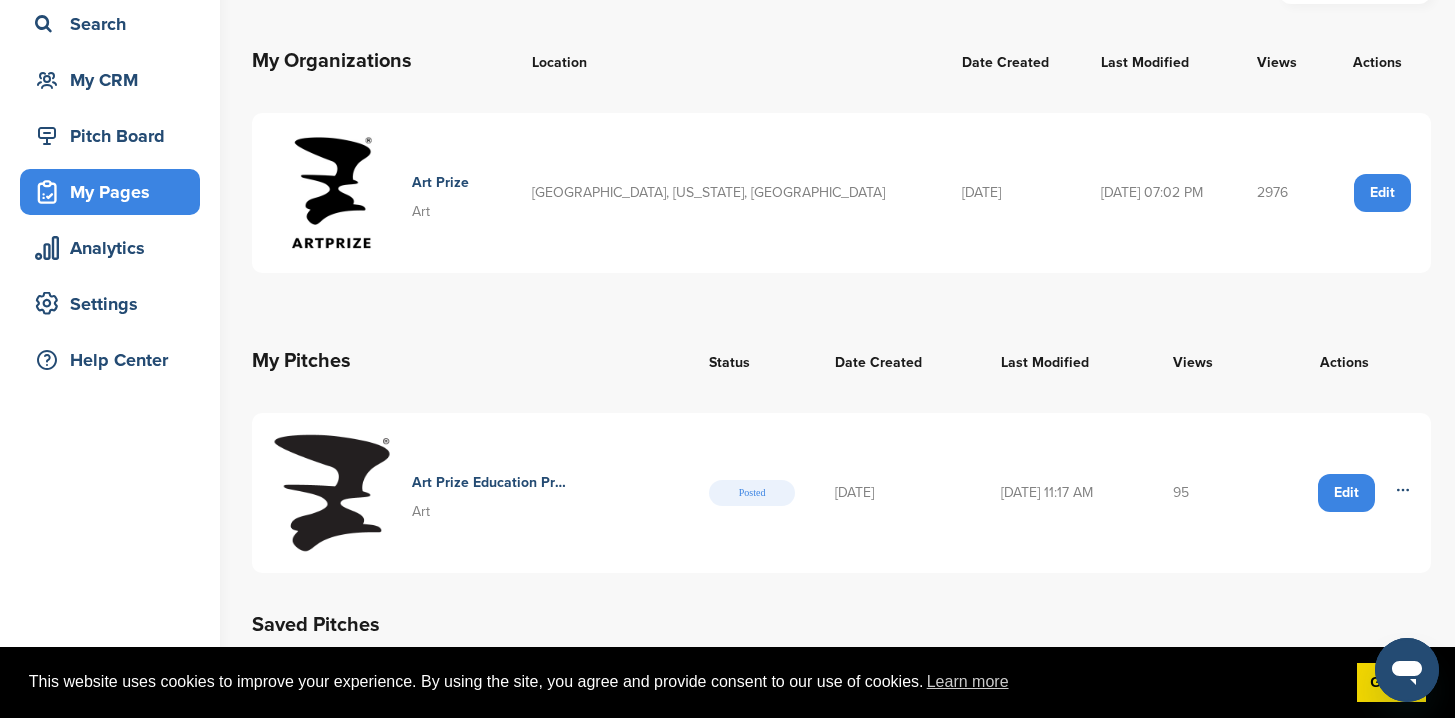 scroll, scrollTop: 170, scrollLeft: 0, axis: vertical 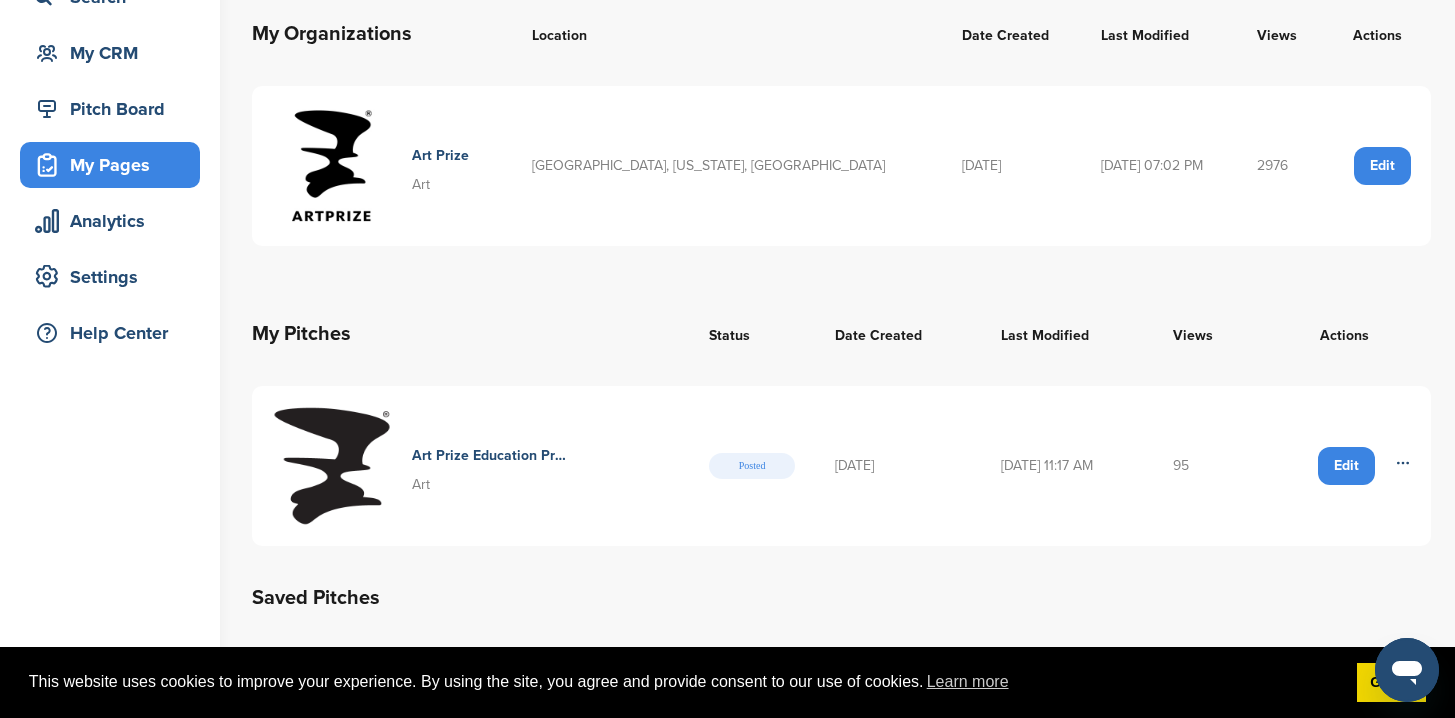 click on "Art Prize Education Program   Presenting Sponsorship" at bounding box center (489, 456) 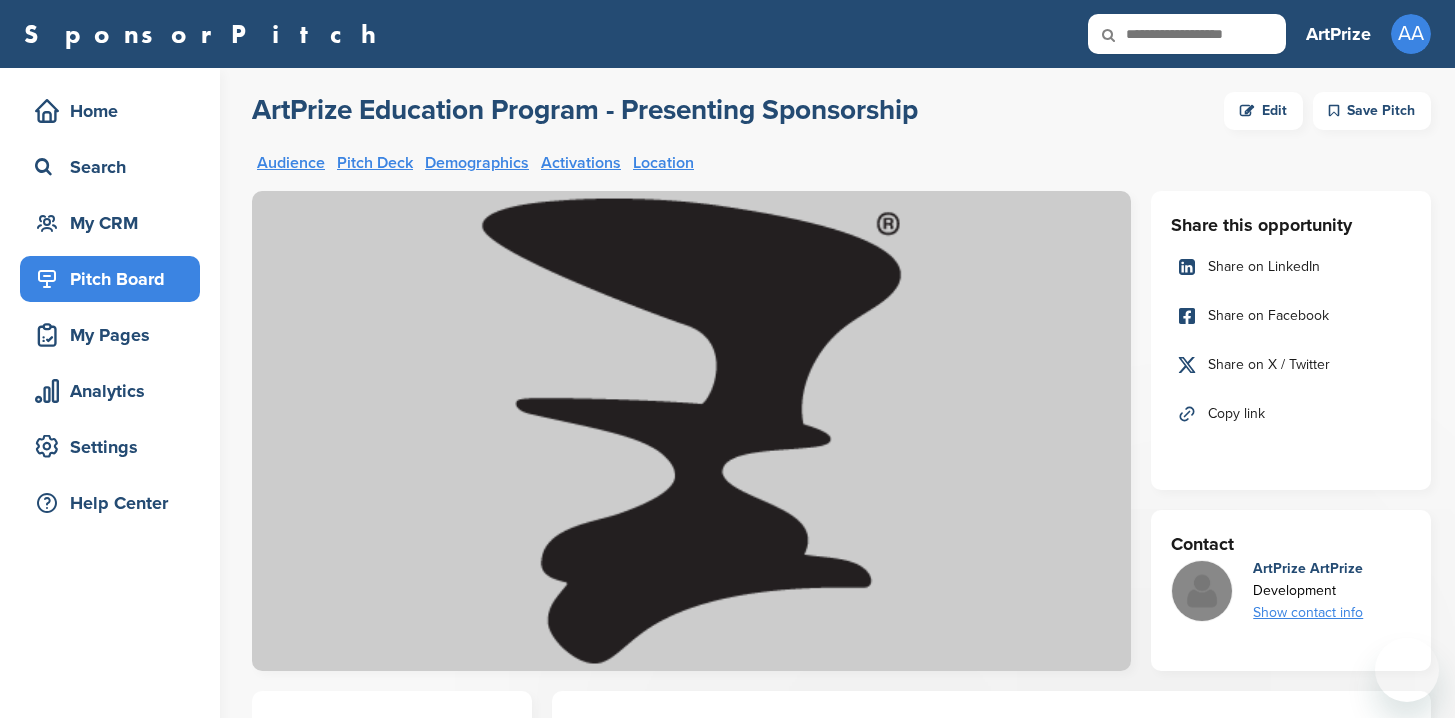 scroll, scrollTop: 0, scrollLeft: 0, axis: both 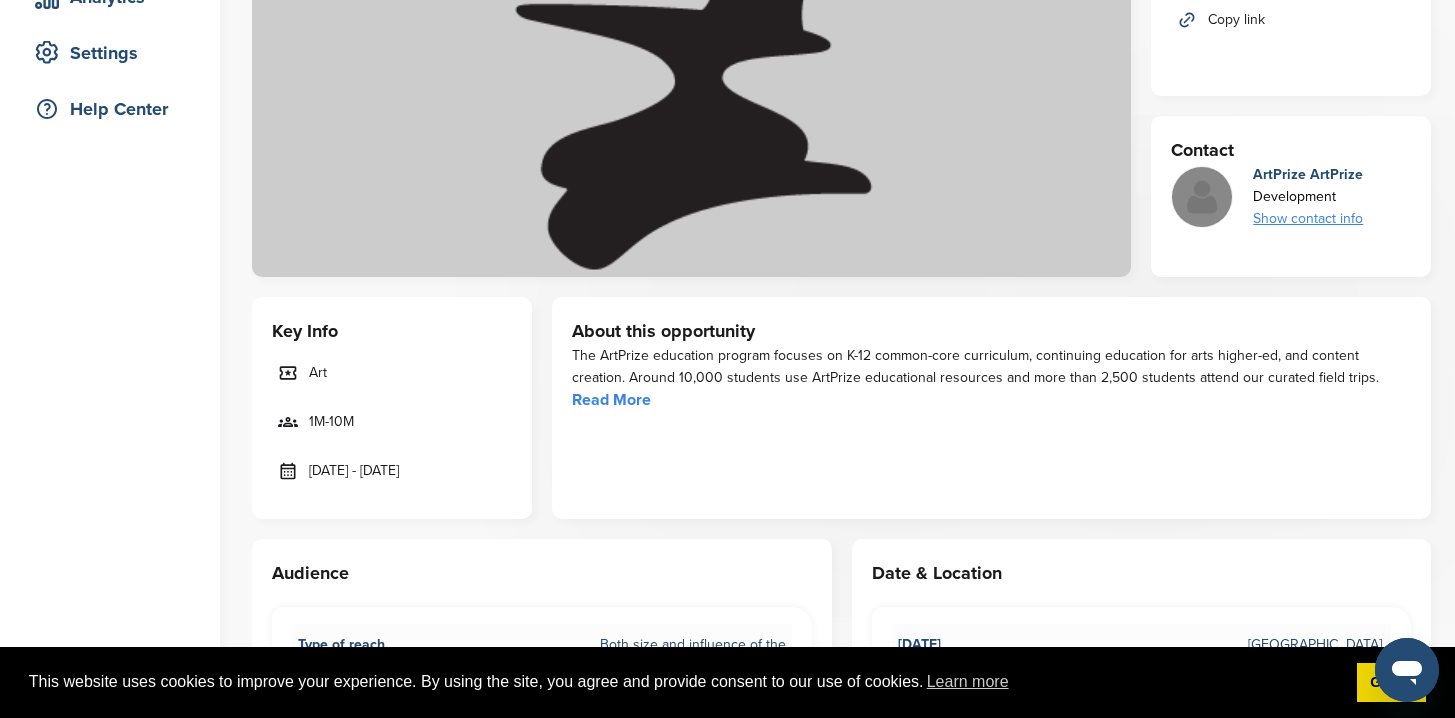 click on "Read More" at bounding box center (611, 400) 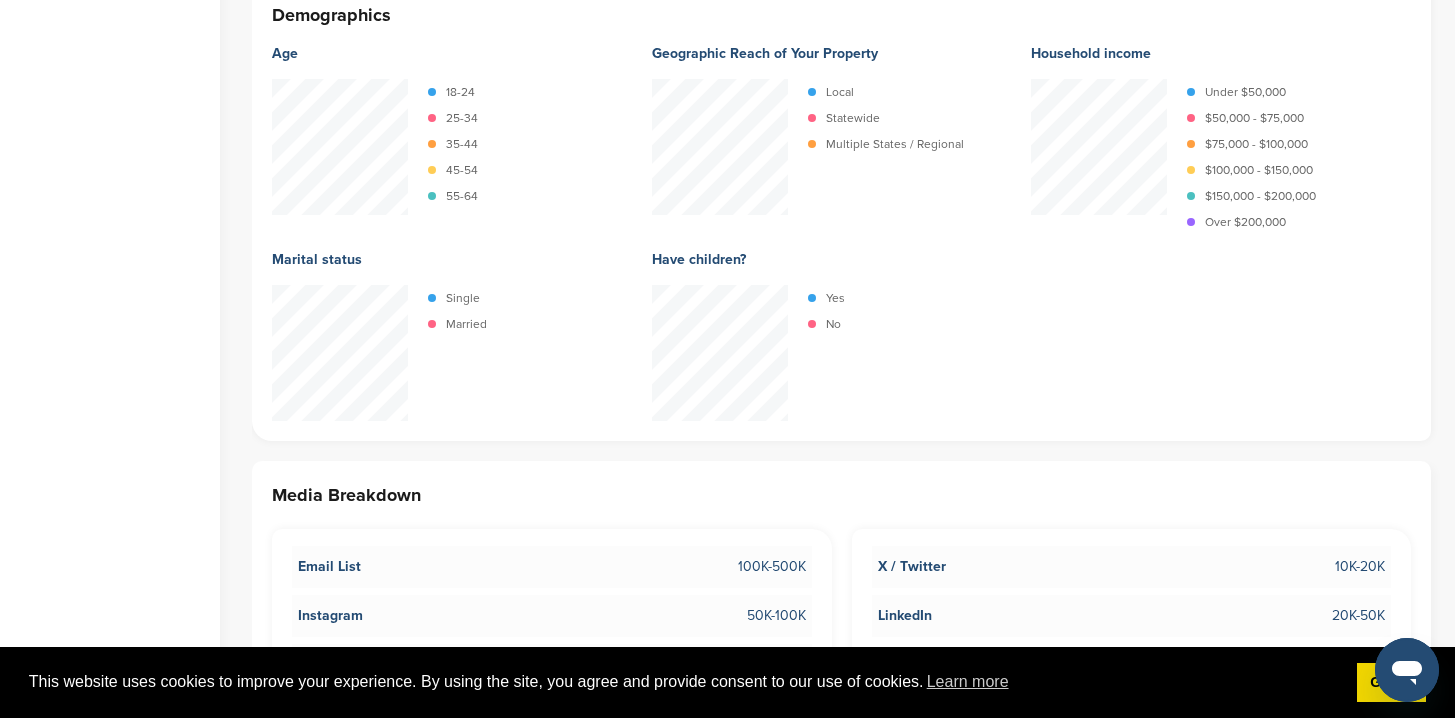 scroll, scrollTop: 2529, scrollLeft: 0, axis: vertical 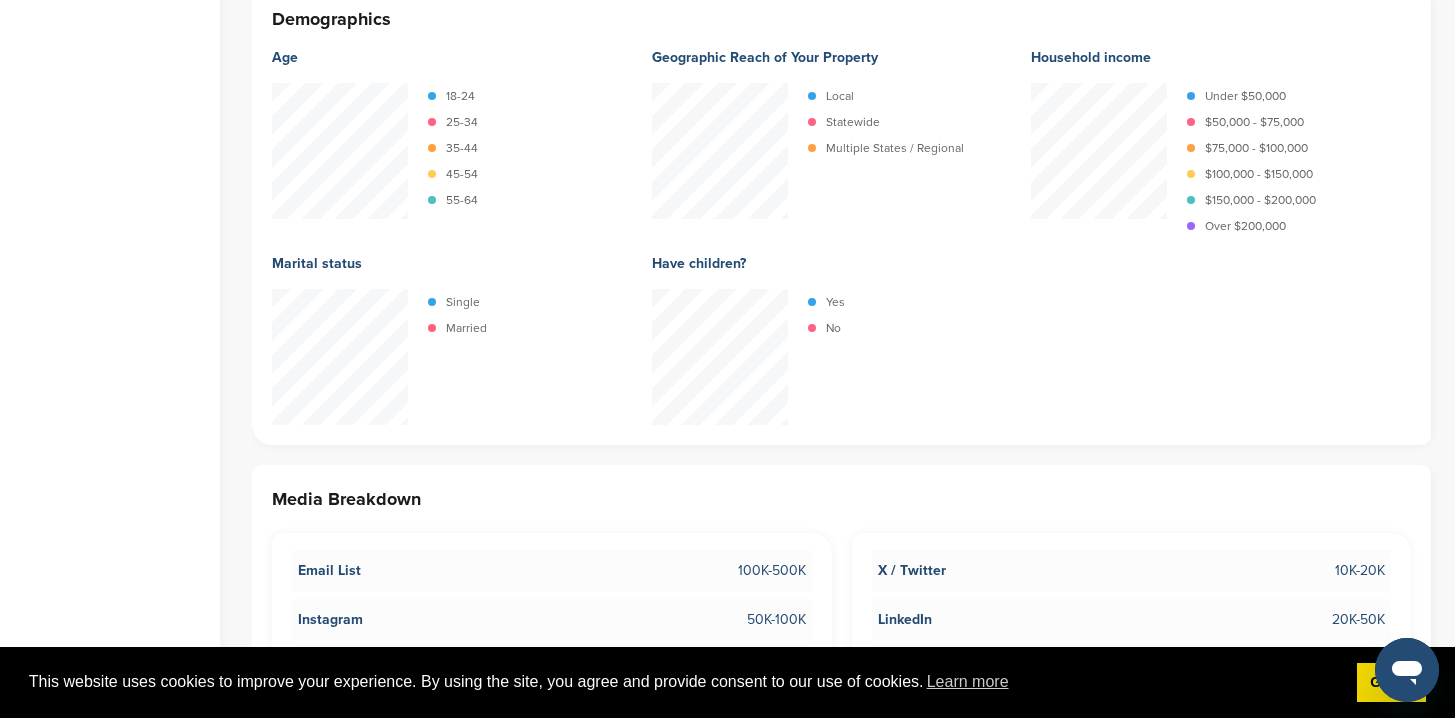 click on "18-24" at bounding box center (460, 96) 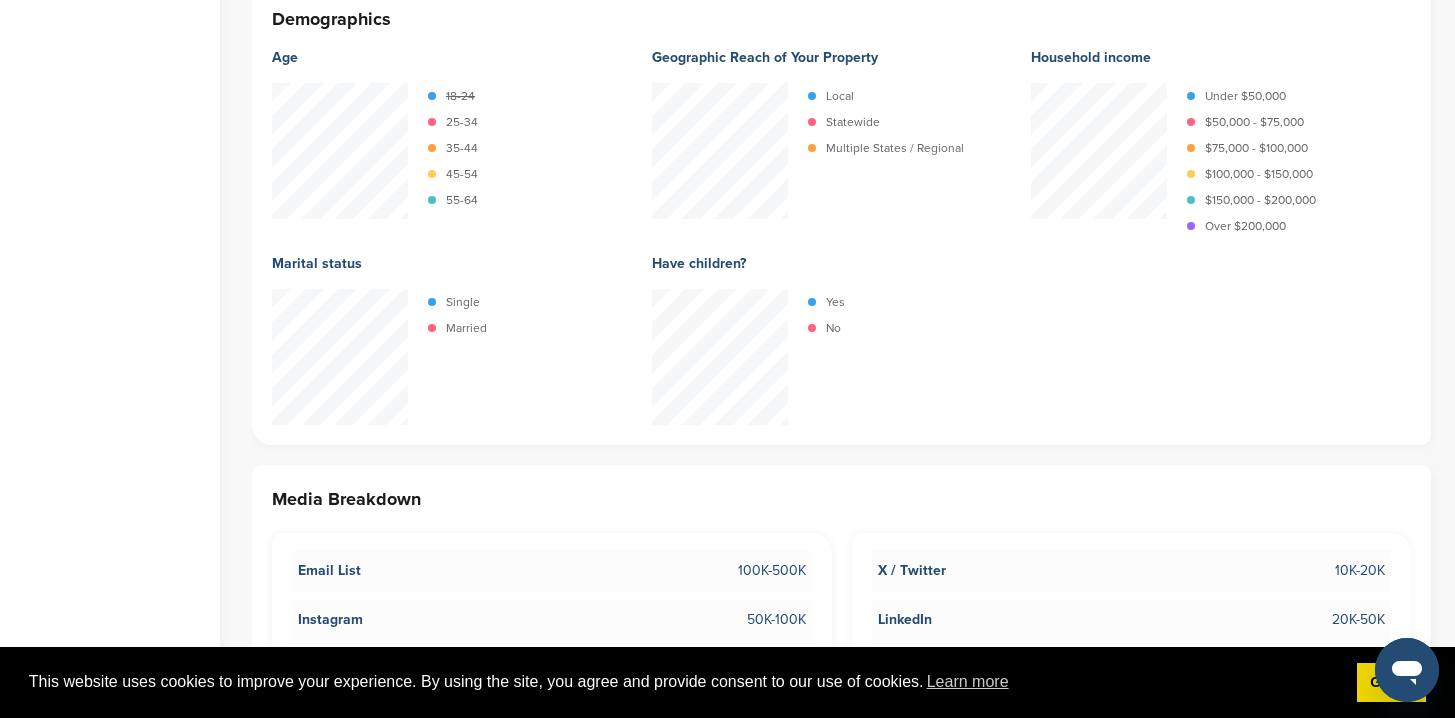 click on "18-24" at bounding box center [460, 96] 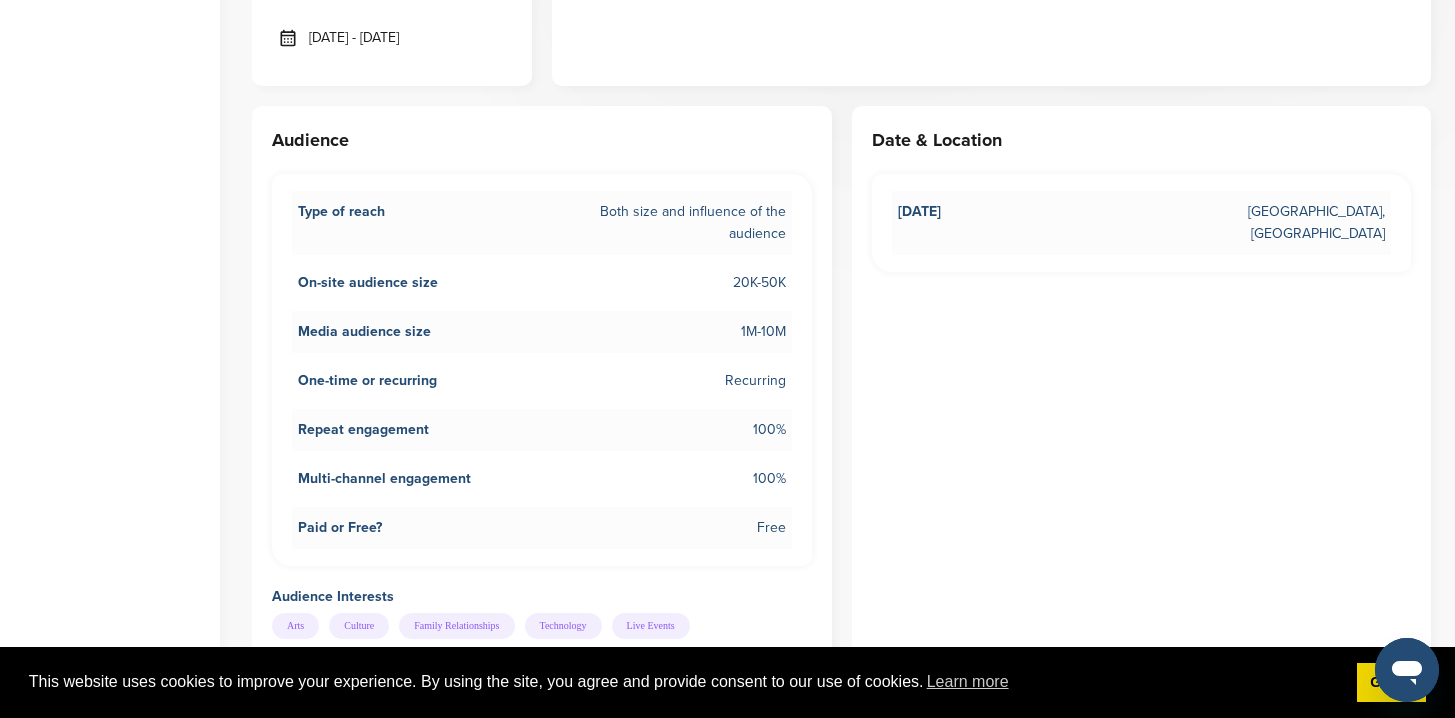 scroll, scrollTop: 0, scrollLeft: 0, axis: both 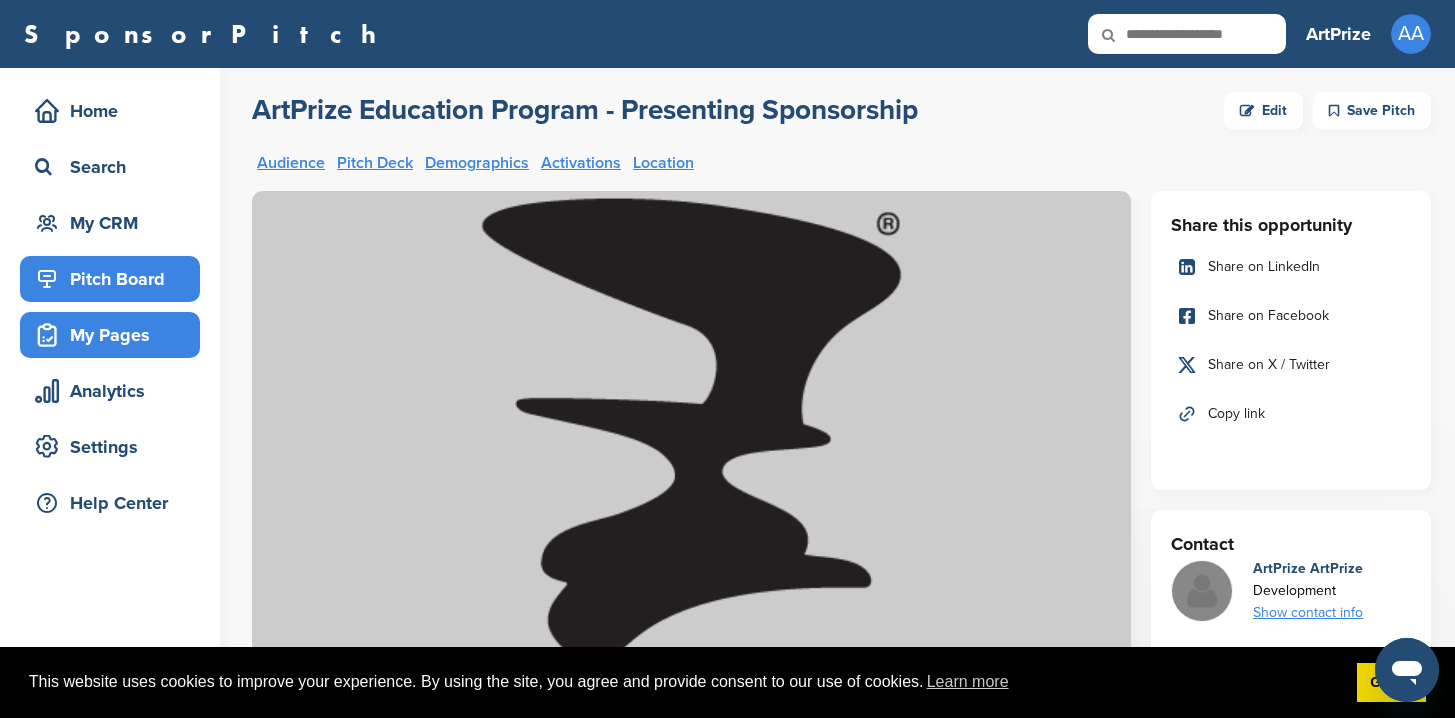 click on "My Pages" at bounding box center (115, 335) 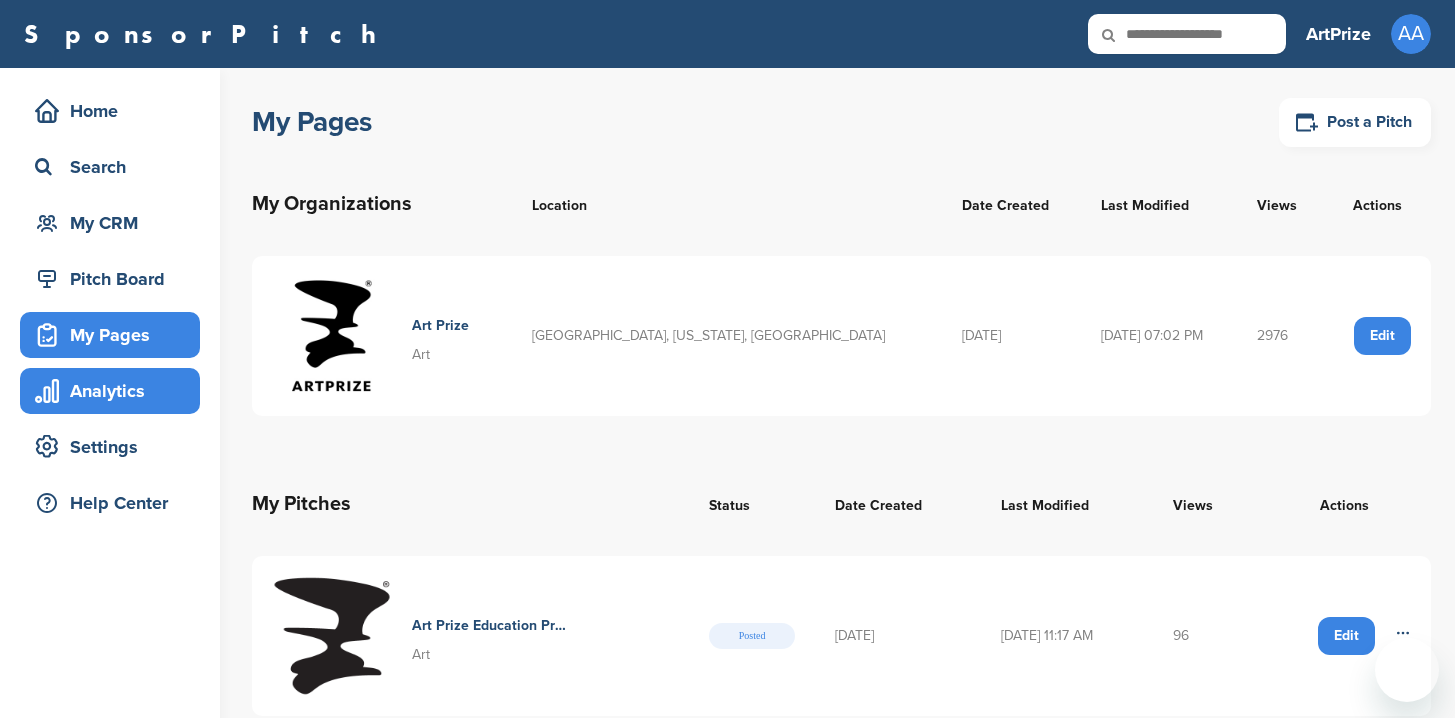 click on "Analytics" at bounding box center [115, 391] 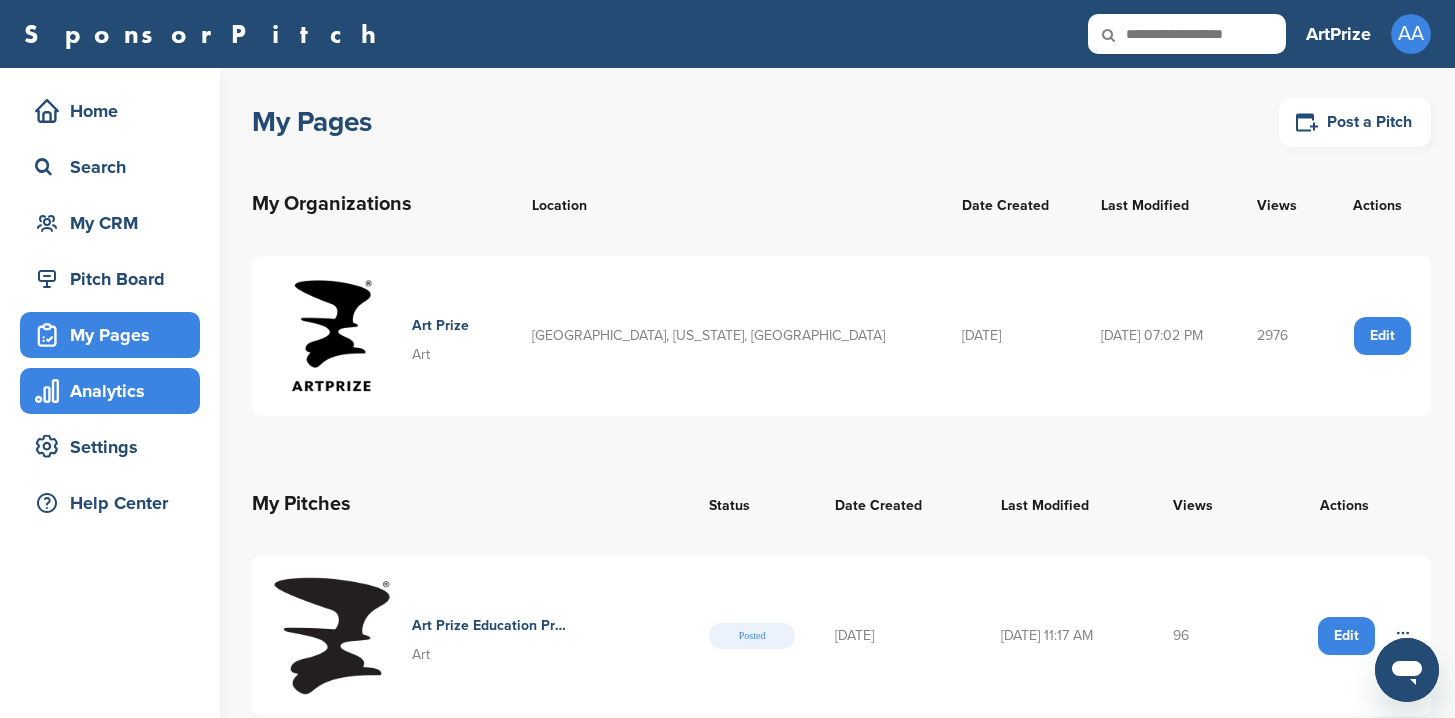 scroll, scrollTop: 0, scrollLeft: 0, axis: both 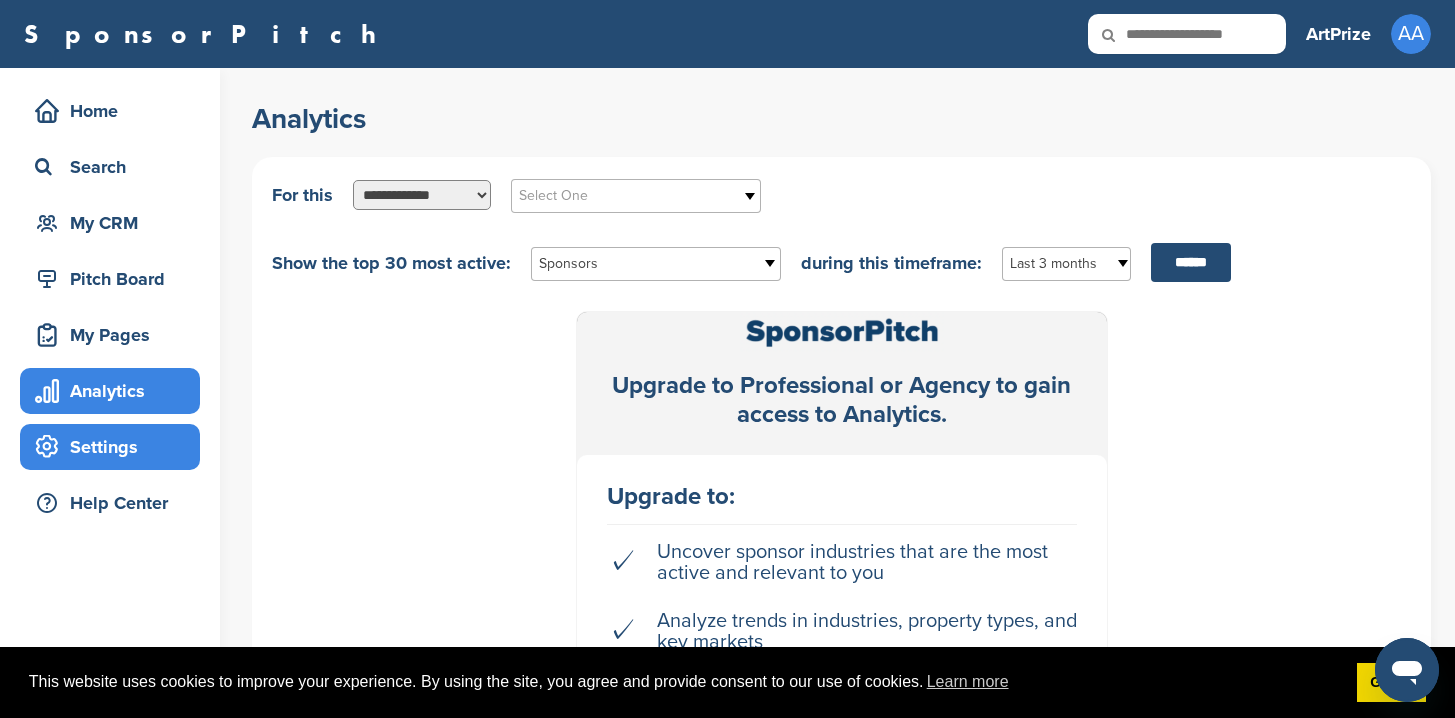click on "Settings" at bounding box center (115, 447) 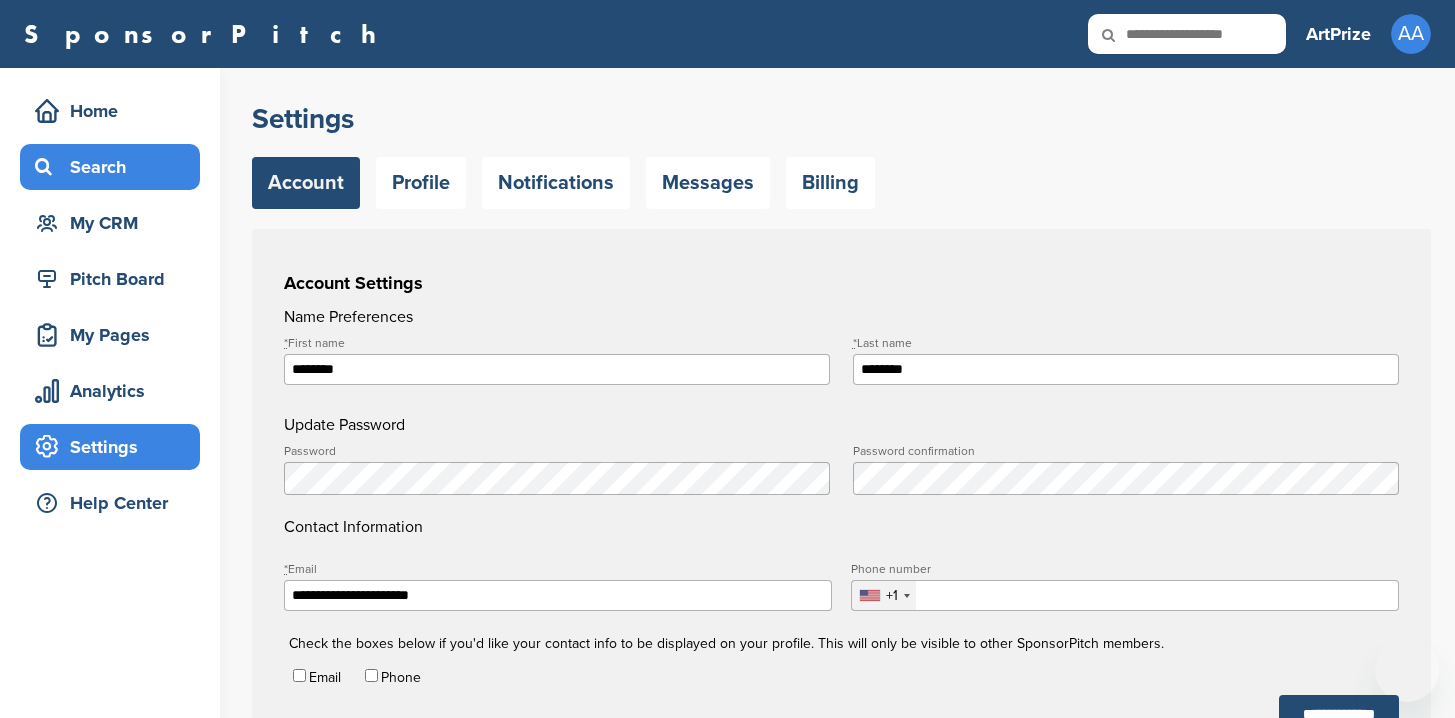 scroll, scrollTop: 0, scrollLeft: 0, axis: both 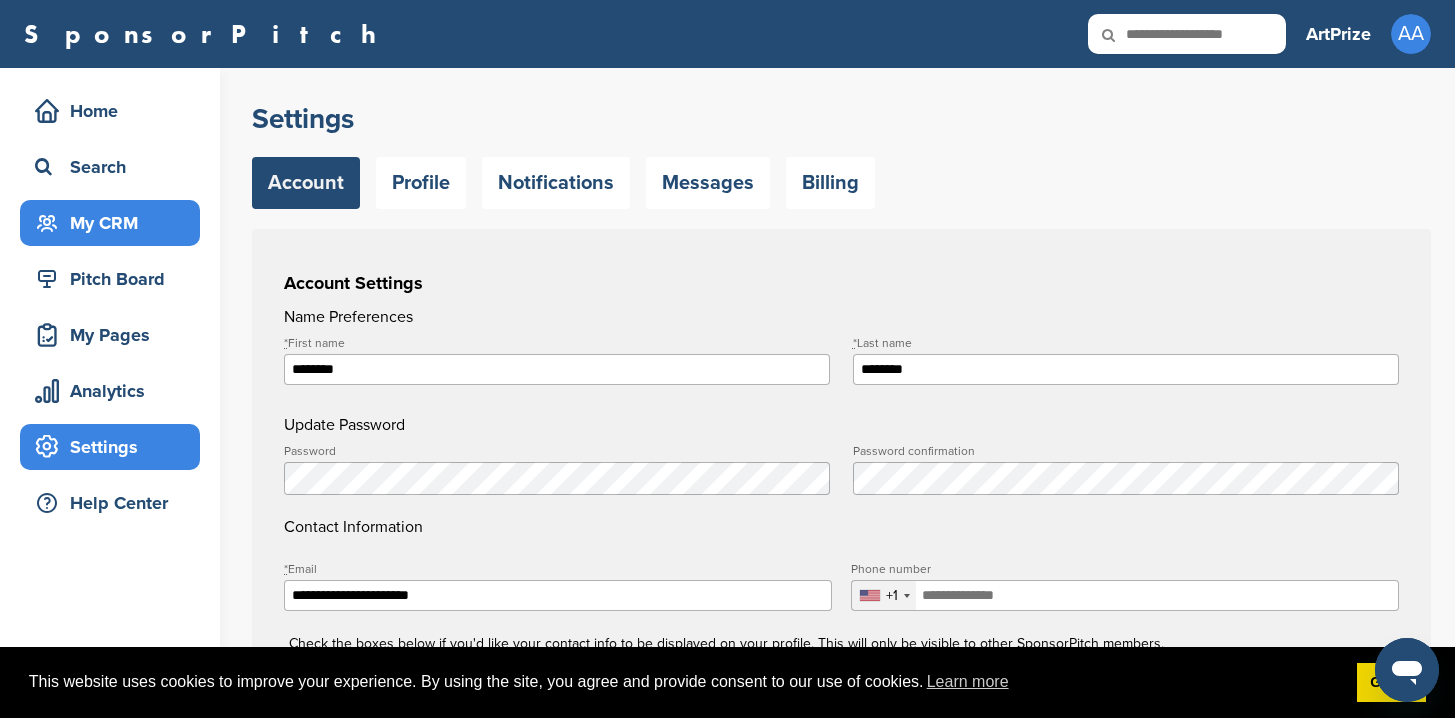 click on "My CRM" at bounding box center [115, 223] 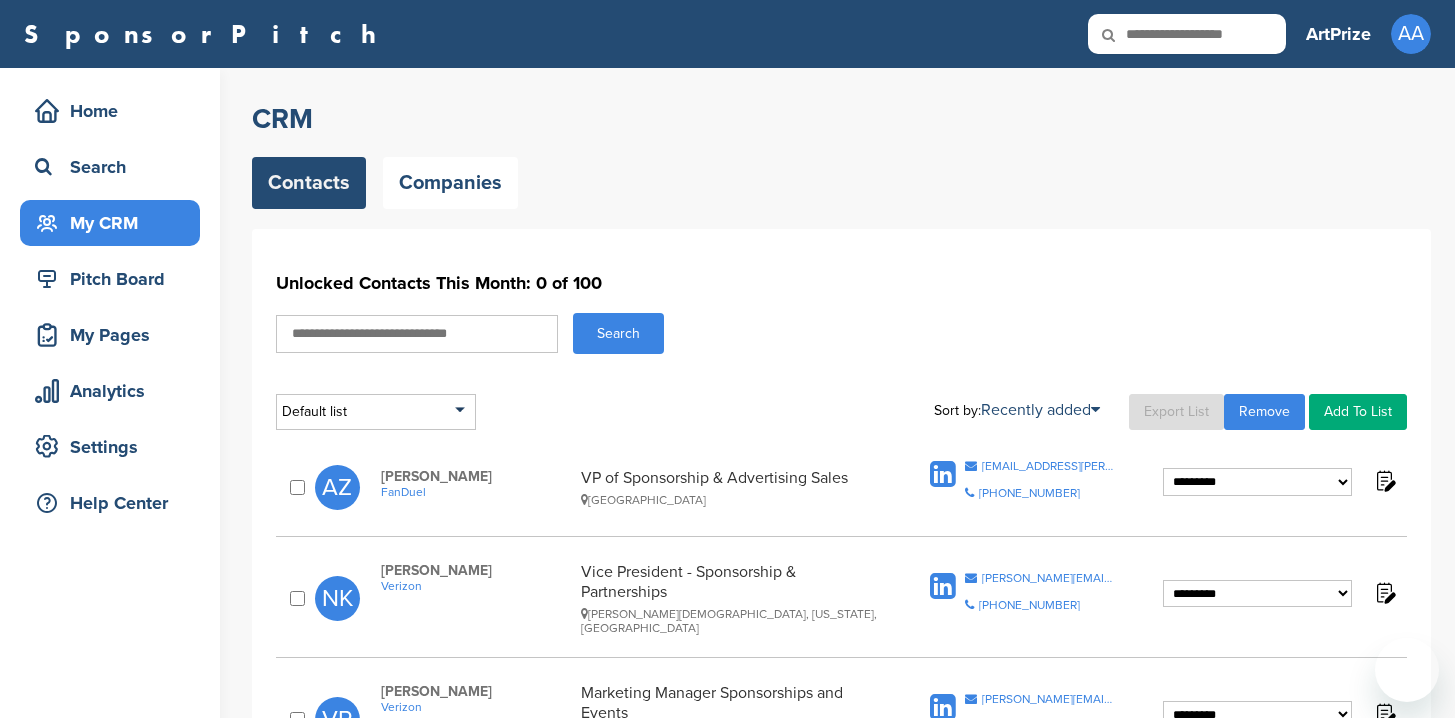 scroll, scrollTop: 0, scrollLeft: 0, axis: both 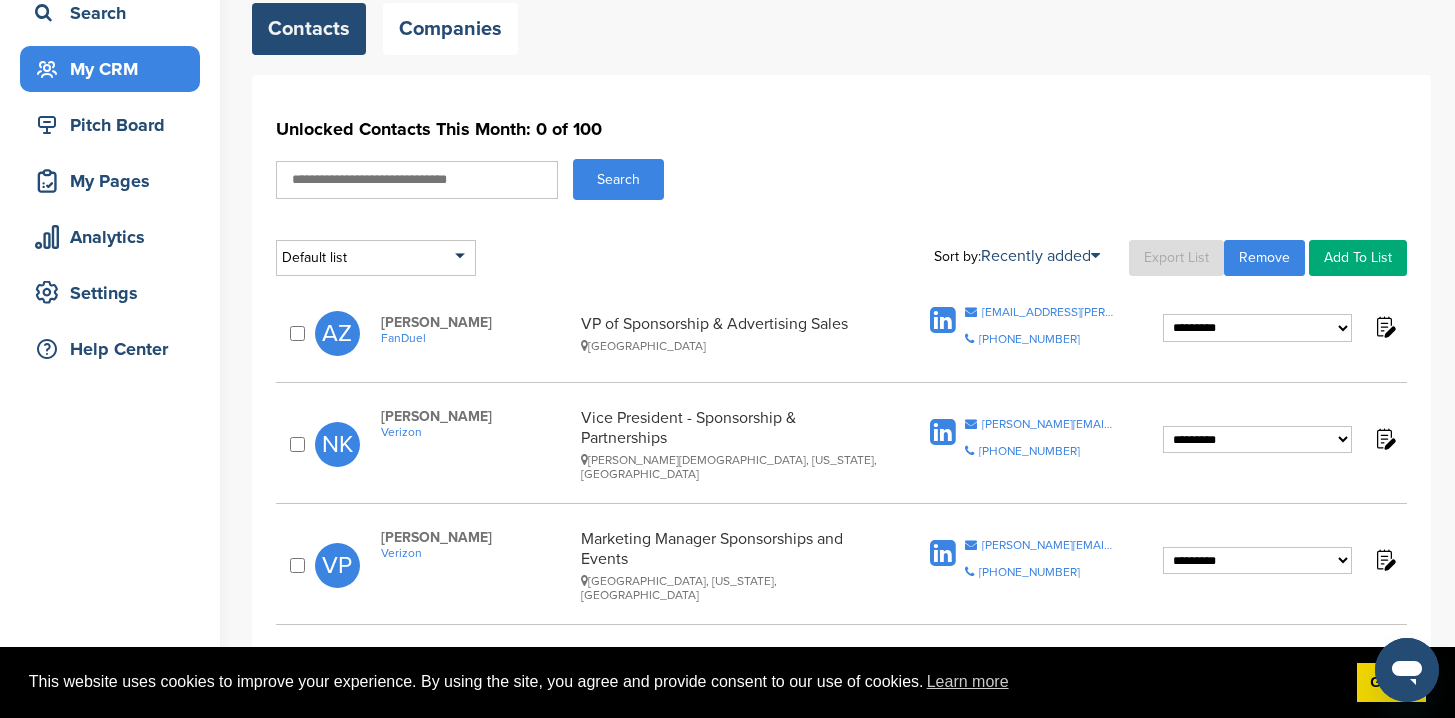 click on "**********" at bounding box center (727, 398) 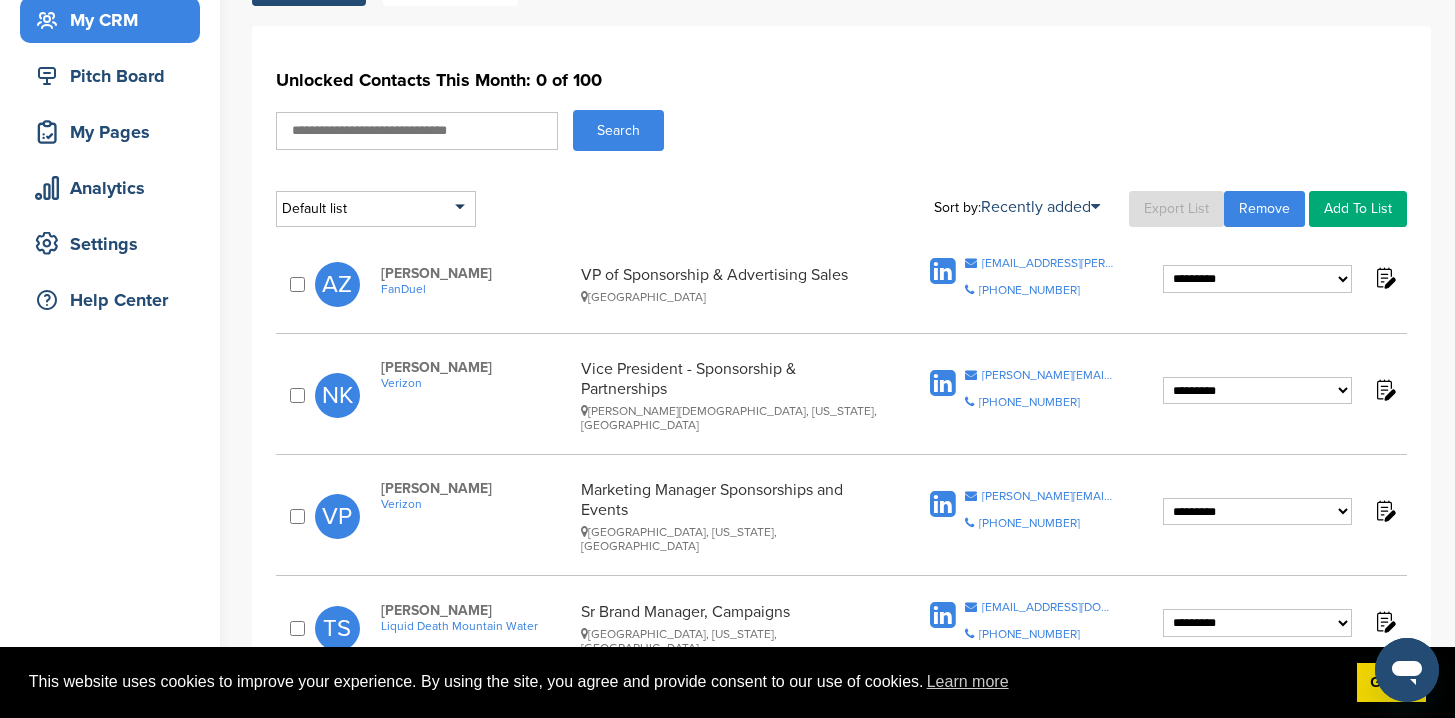 scroll, scrollTop: 0, scrollLeft: 0, axis: both 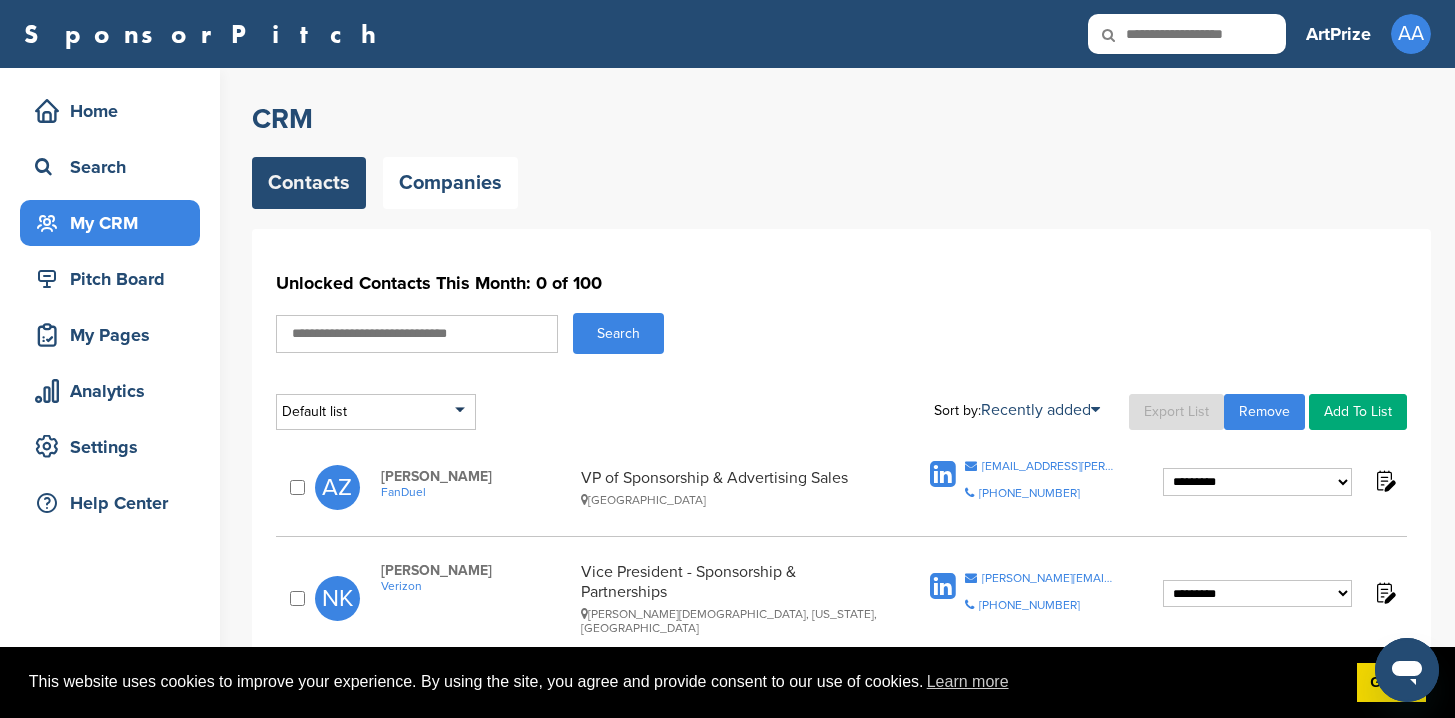 click at bounding box center (1187, 34) 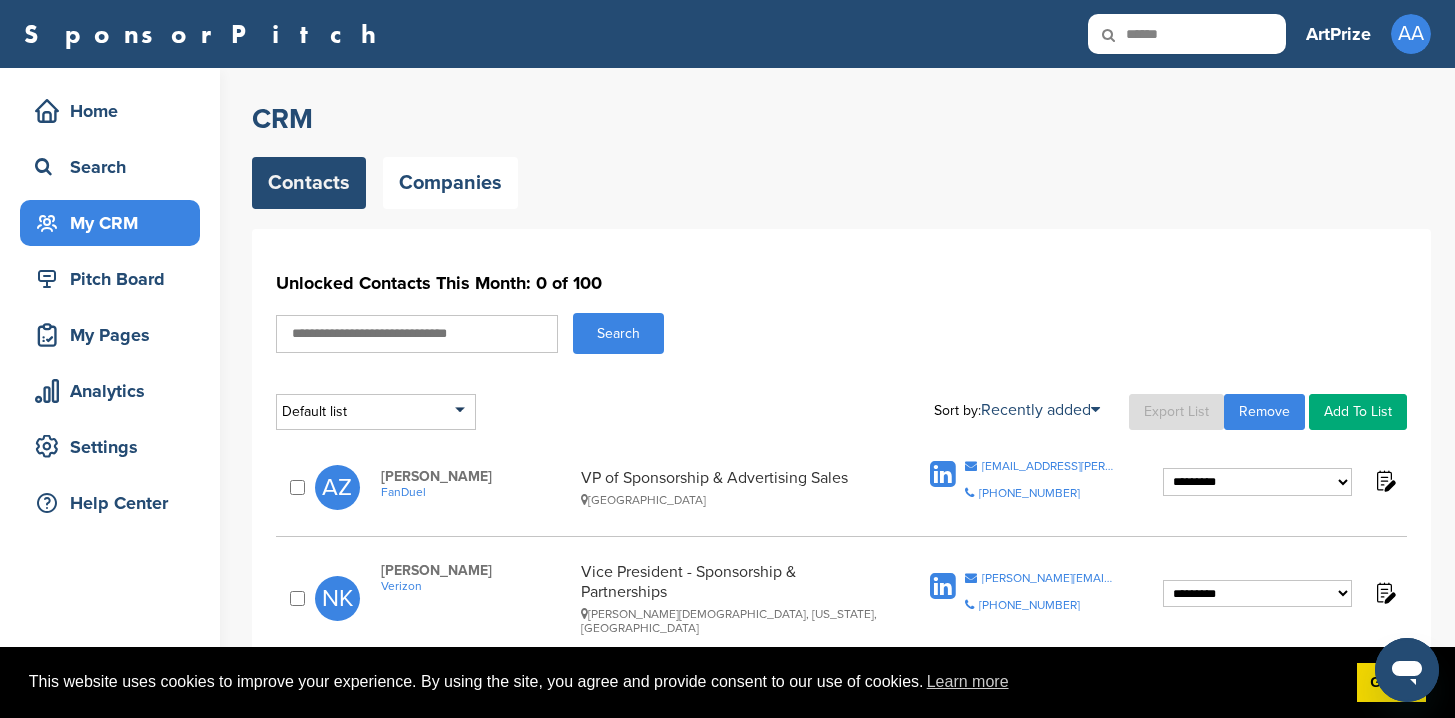 type on "******" 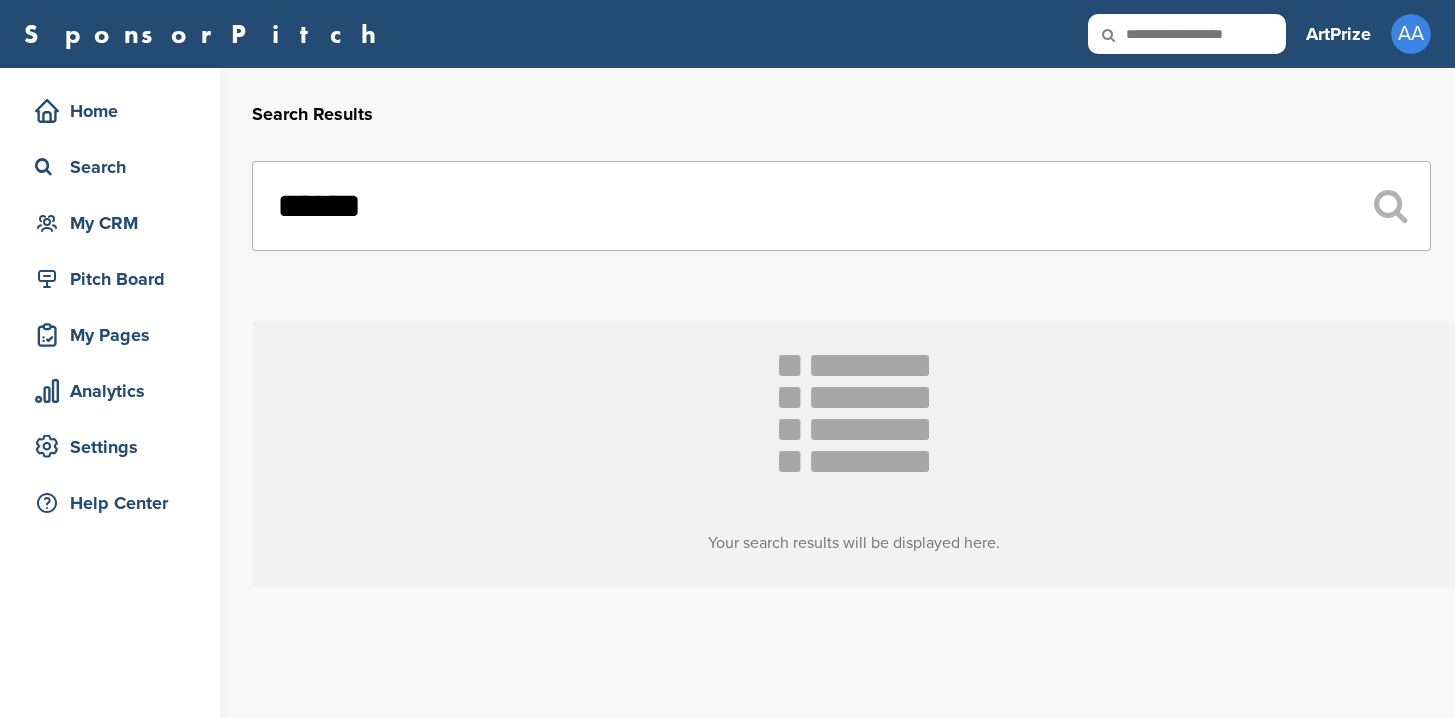 scroll, scrollTop: 0, scrollLeft: 0, axis: both 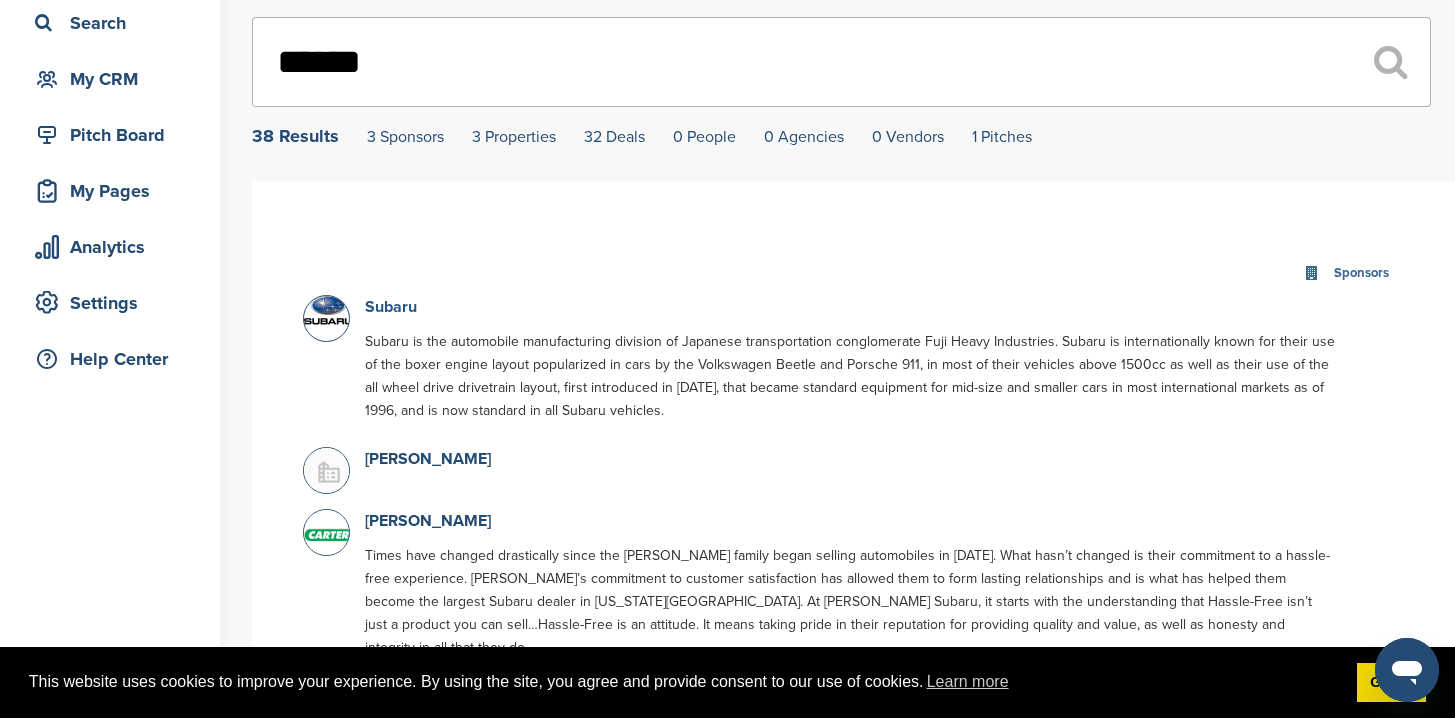 click on "Subaru" at bounding box center (391, 307) 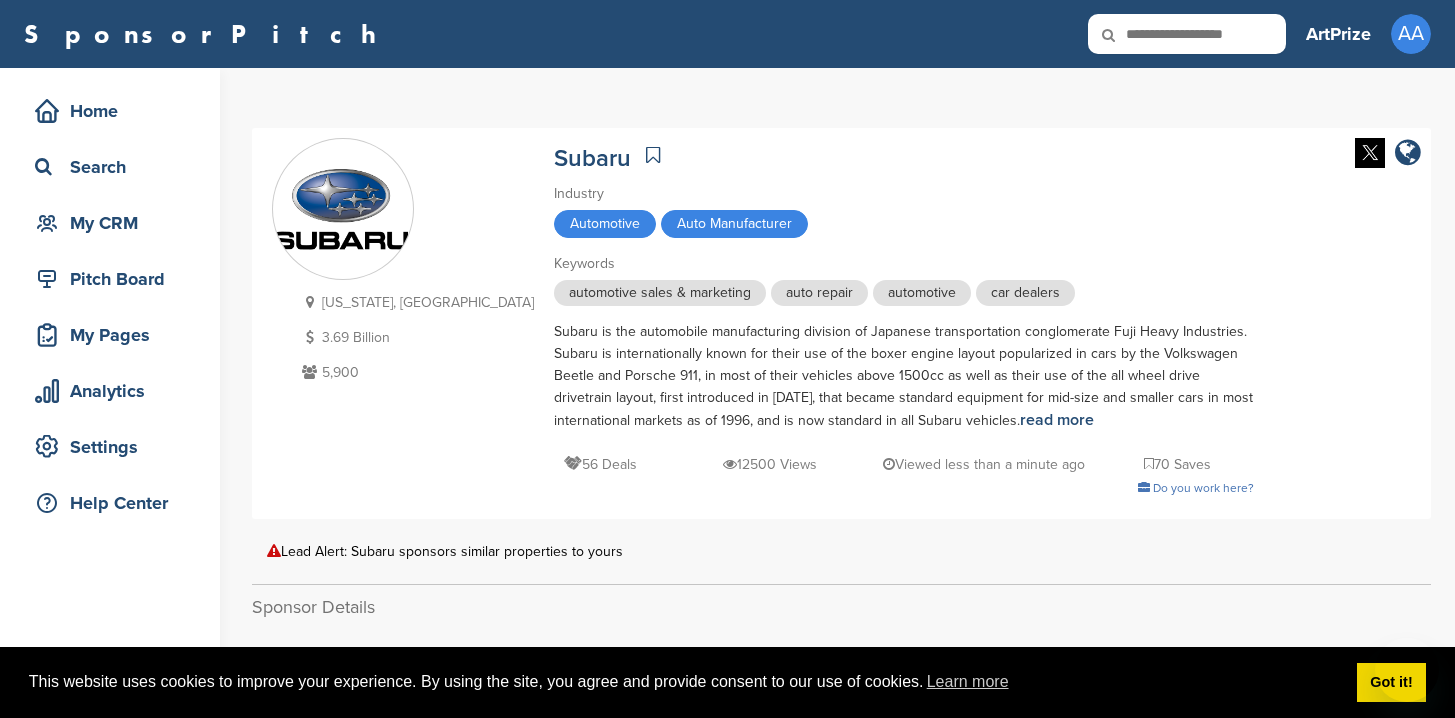scroll, scrollTop: 0, scrollLeft: 0, axis: both 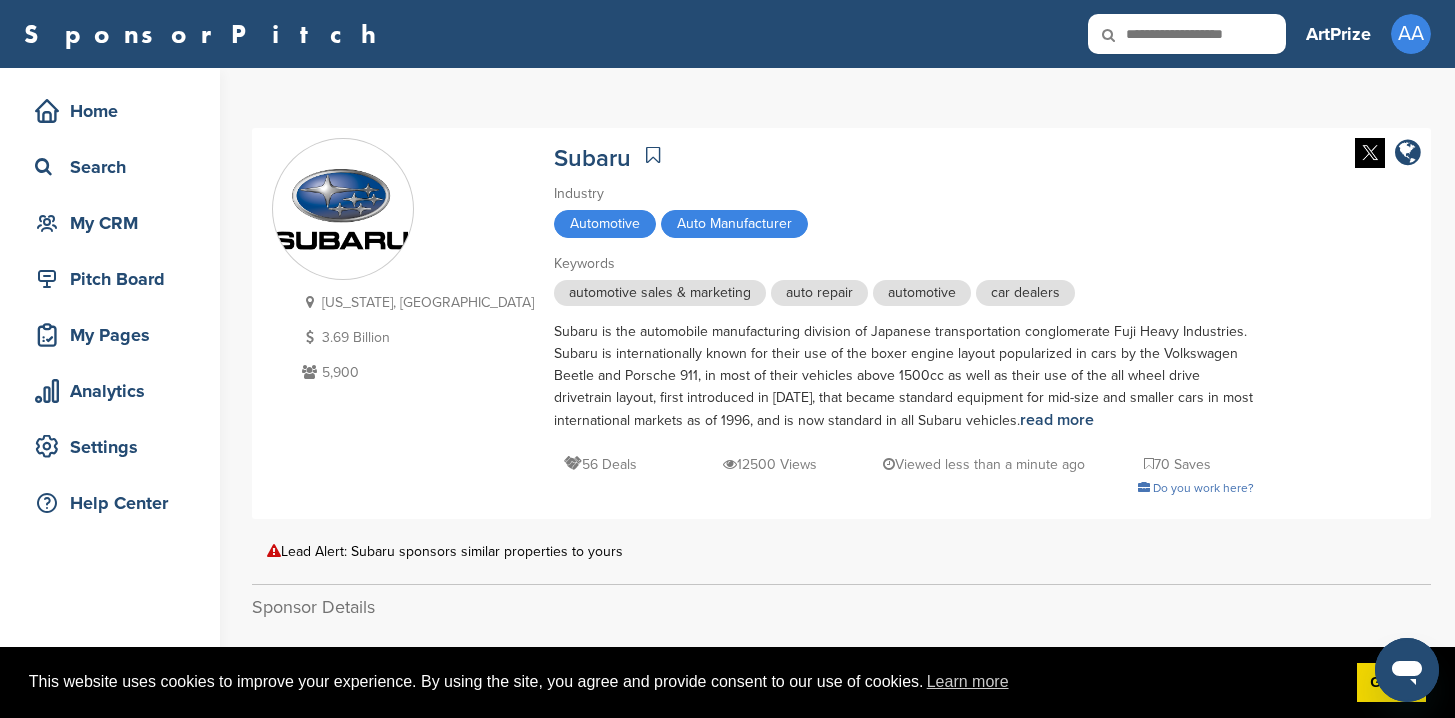 click on "New Jersey, USA
3.69 Billion
5,900
Subaru
Industry
Automotive
Auto Manufacturer
Keywords
automotive sales & marketing
auto repair
automotive
car dealers
Subaru is the automobile manufacturing division of Japanese transportation conglomerate Fuji Heavy Industries. Subaru is internationally known for their use of the boxer engine layout popularized in cars by the Volkswagen Beetle and Porsche 911, in most of their vehicles above 1500cc as well as their use of the all wheel drive drivetrain layout, first introduced in 1972, that became standard equipment for mid-size and smaller cars in most international markets as of 1996, and is now standard in all Subaru vehicles.  read more
56
Deals
12500
Views
Viewed
less than a minute ago
70
Saves
Do you work here?" at bounding box center (841, 323) 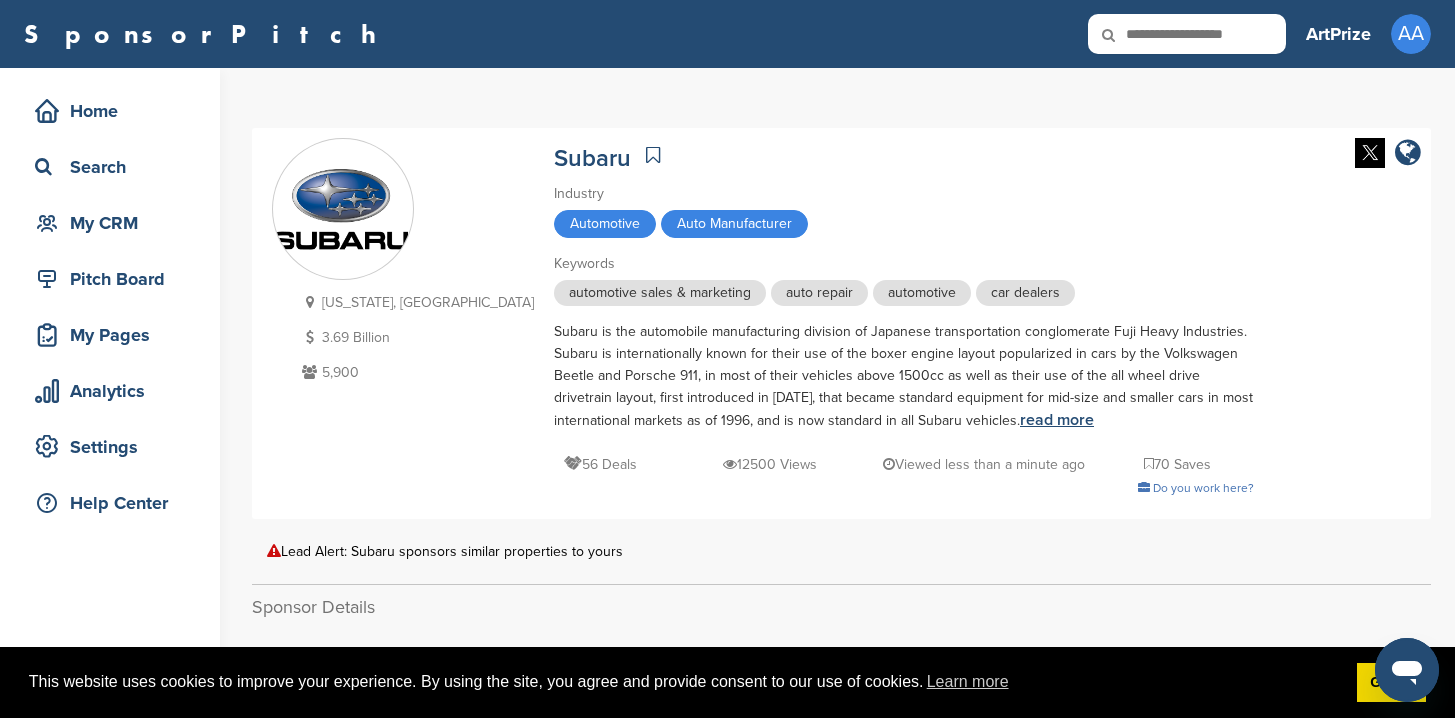 click on "read more" at bounding box center [1057, 420] 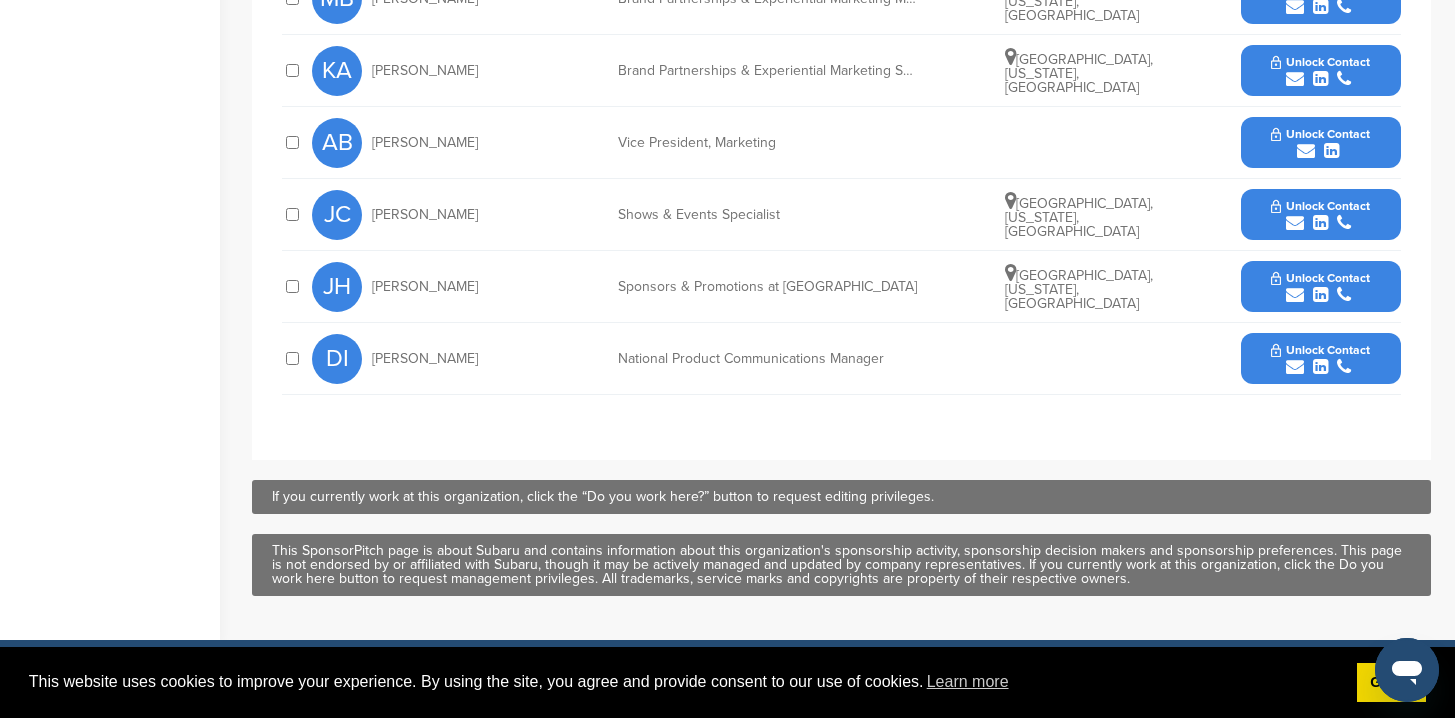 scroll, scrollTop: 506, scrollLeft: 0, axis: vertical 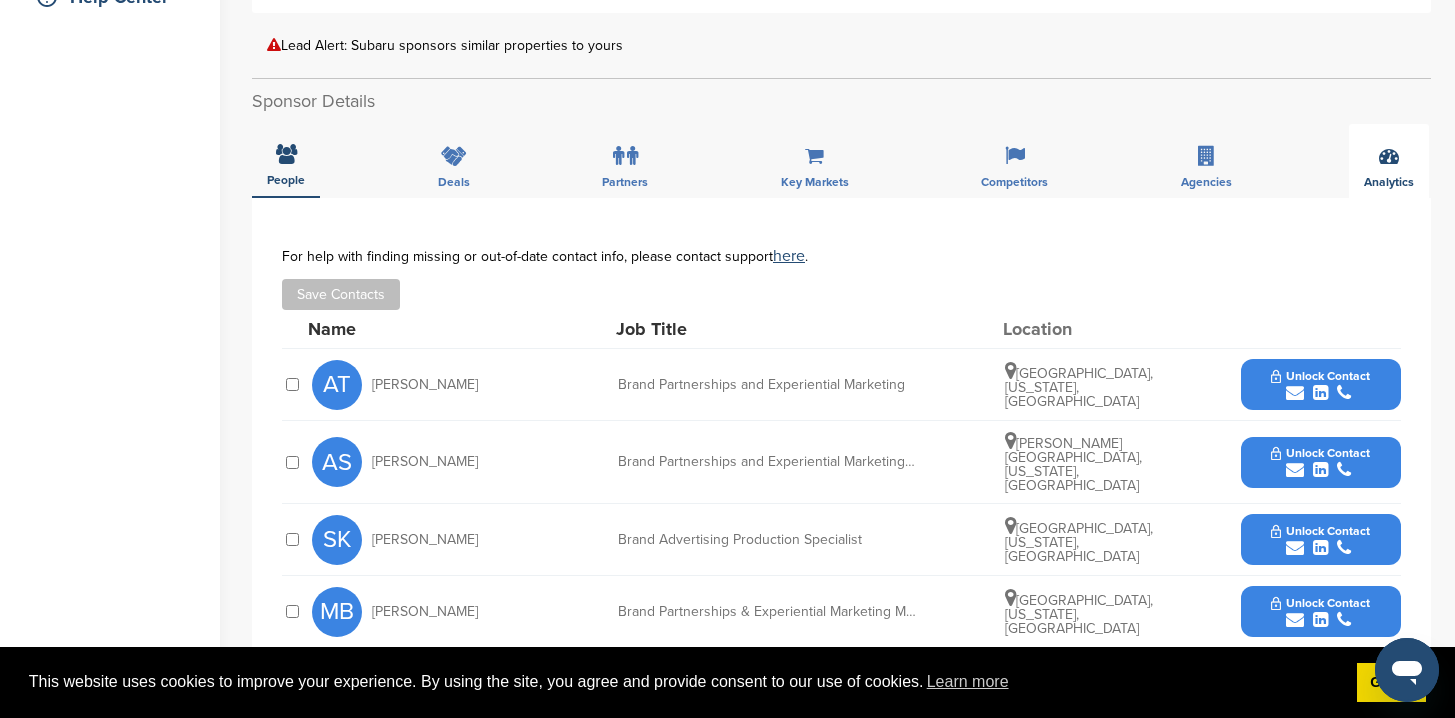 click on "Analytics" at bounding box center [286, 180] 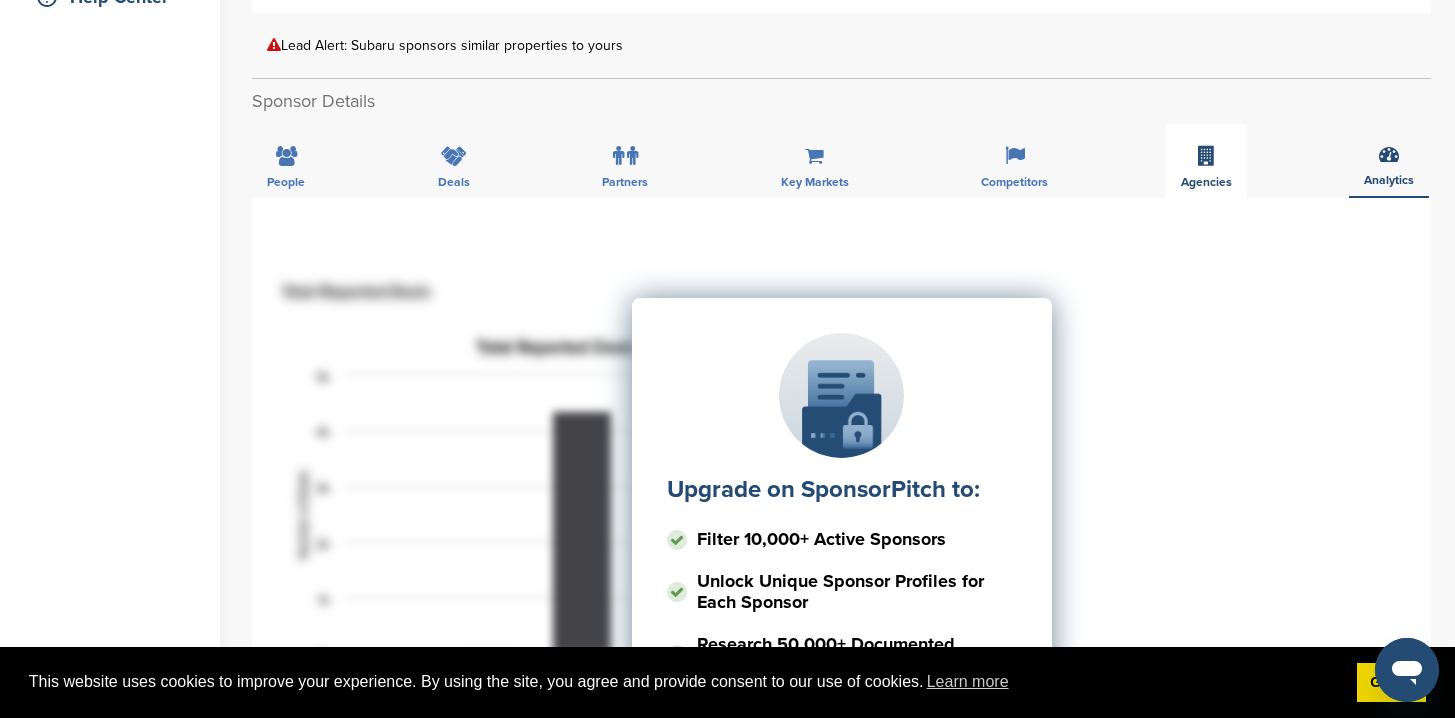 click on "Agencies" at bounding box center (1206, 161) 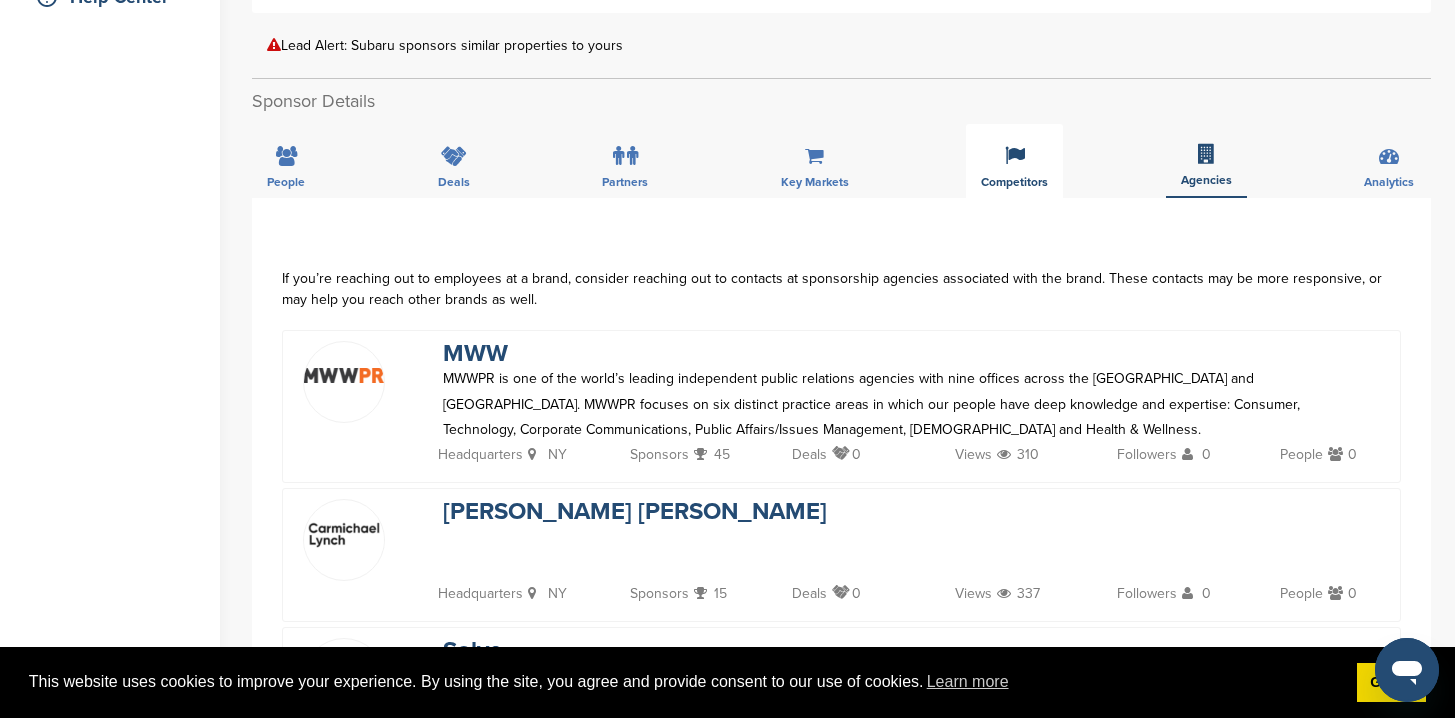 click at bounding box center [1015, 156] 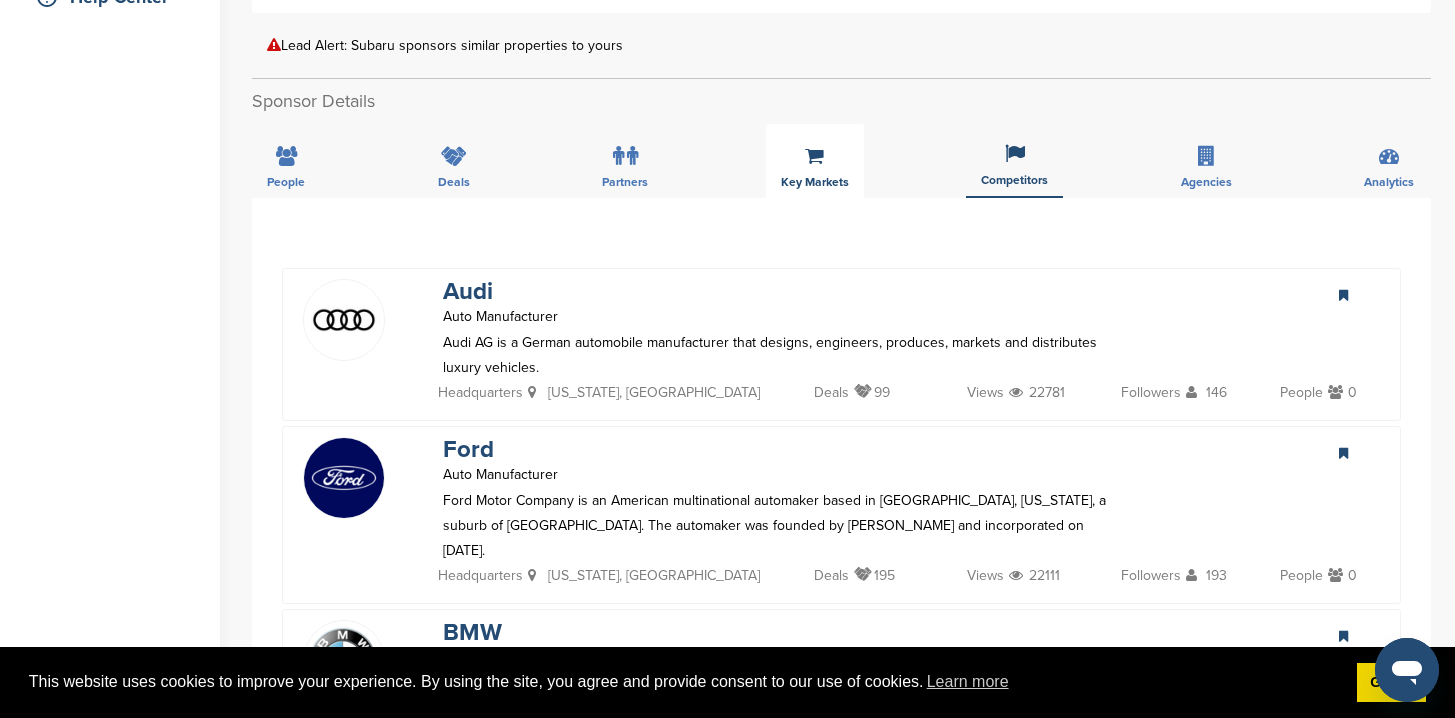 click on "Key Markets" at bounding box center [815, 161] 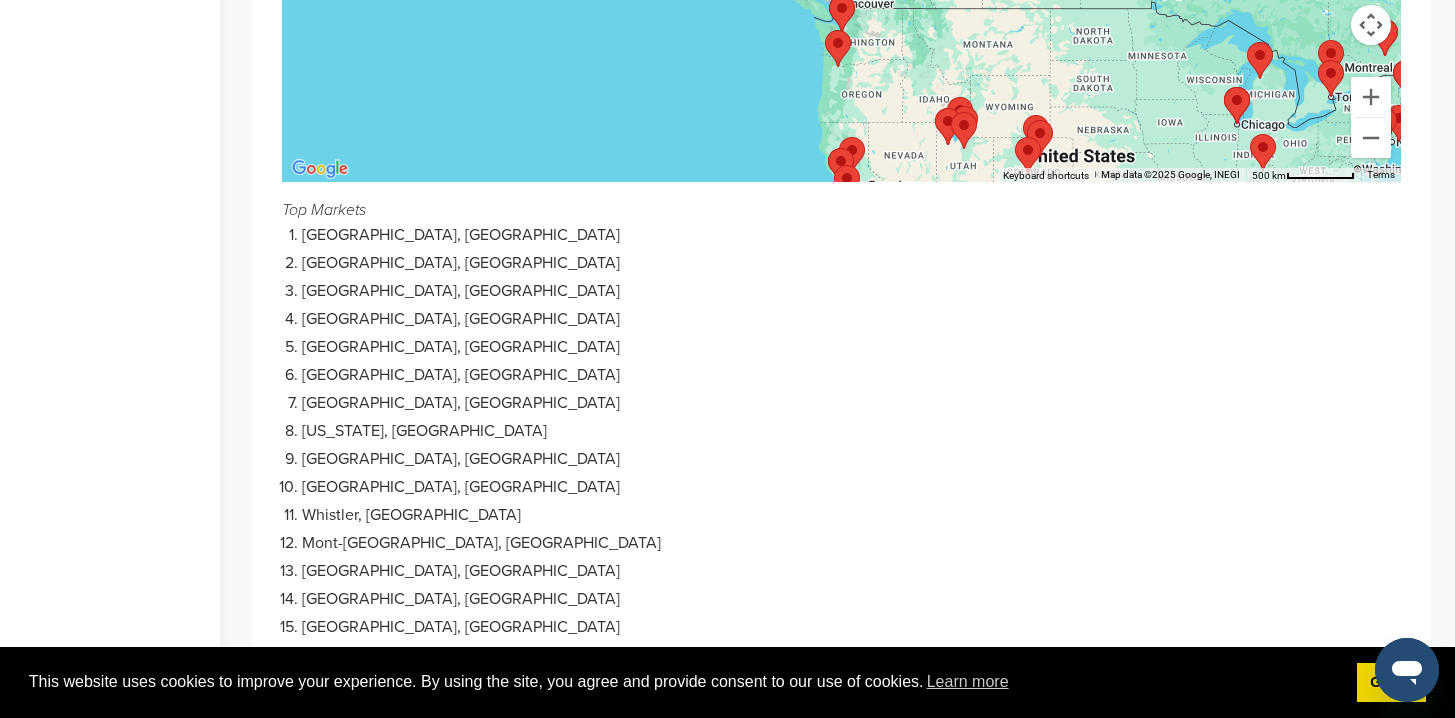 scroll, scrollTop: 925, scrollLeft: 0, axis: vertical 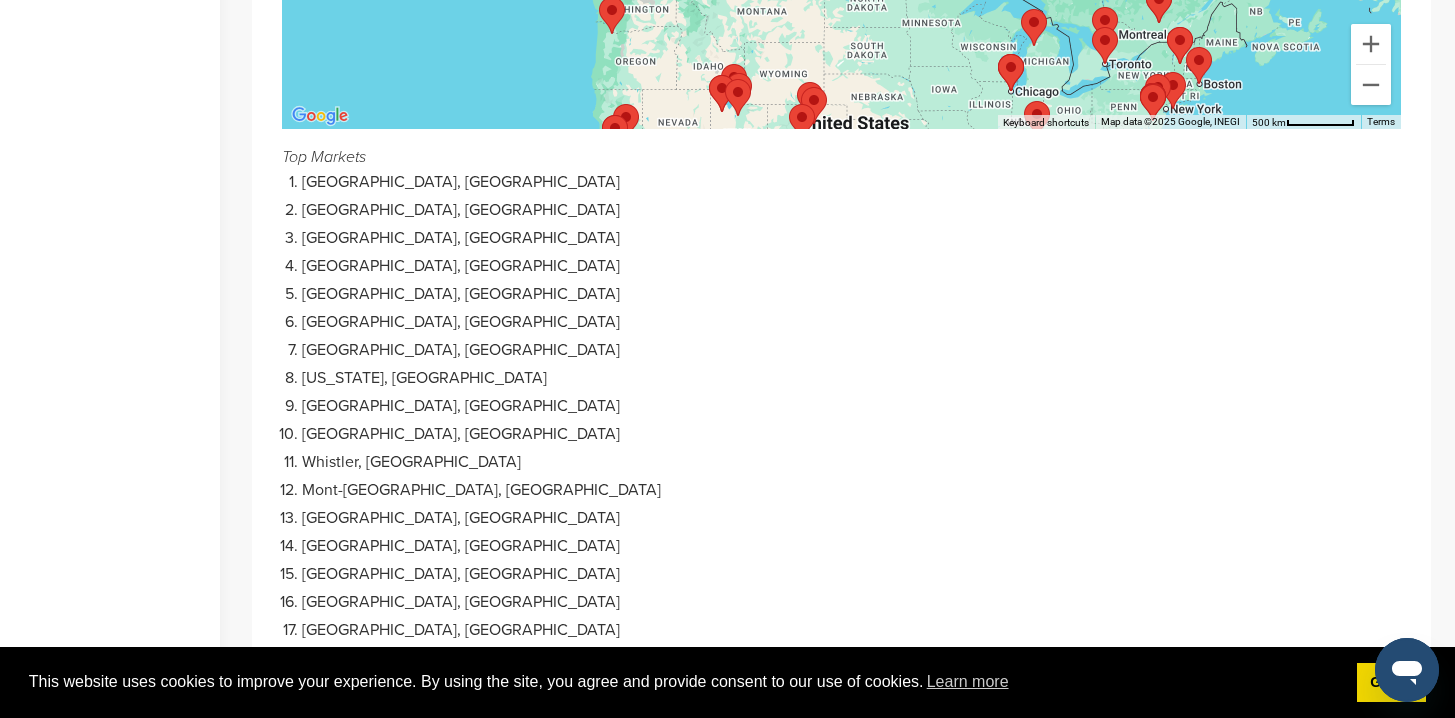 drag, startPoint x: 1286, startPoint y: 63, endPoint x: 1017, endPoint y: 74, distance: 269.22482 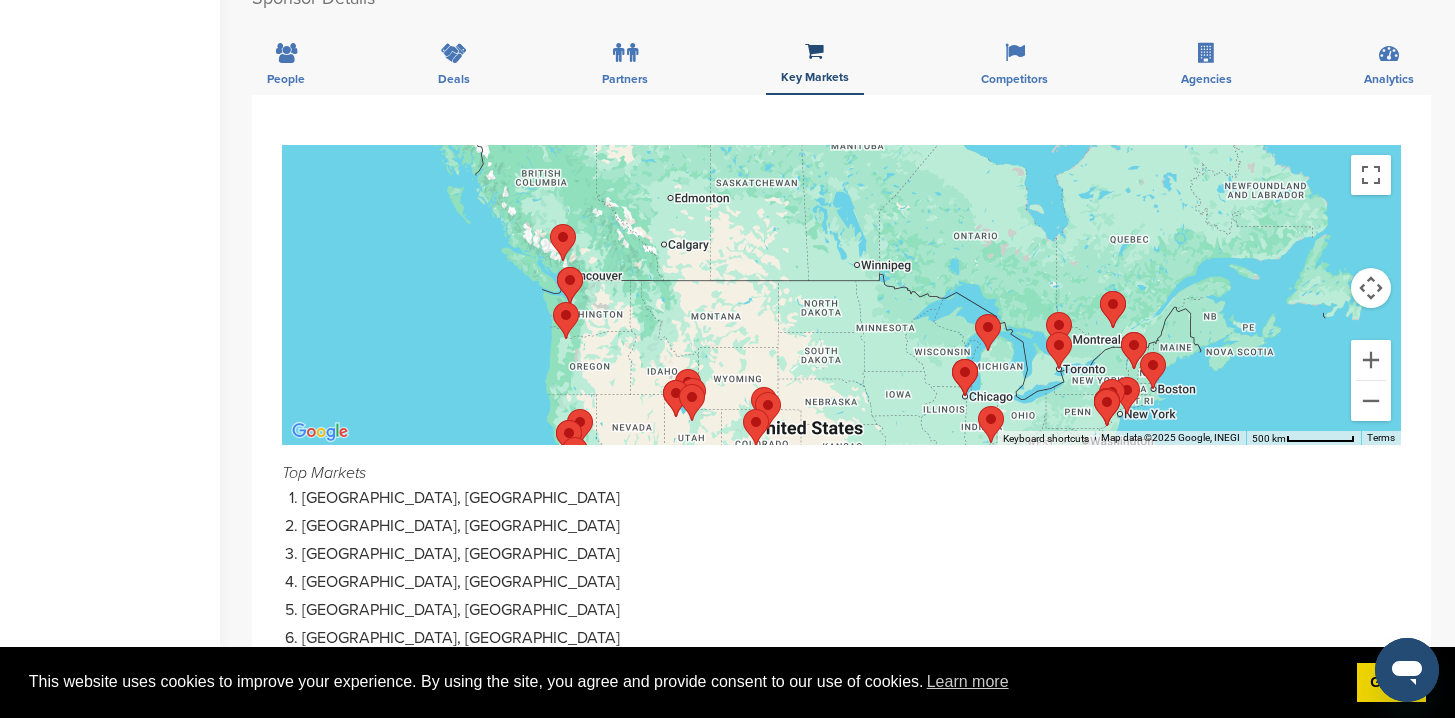 scroll, scrollTop: 619, scrollLeft: 0, axis: vertical 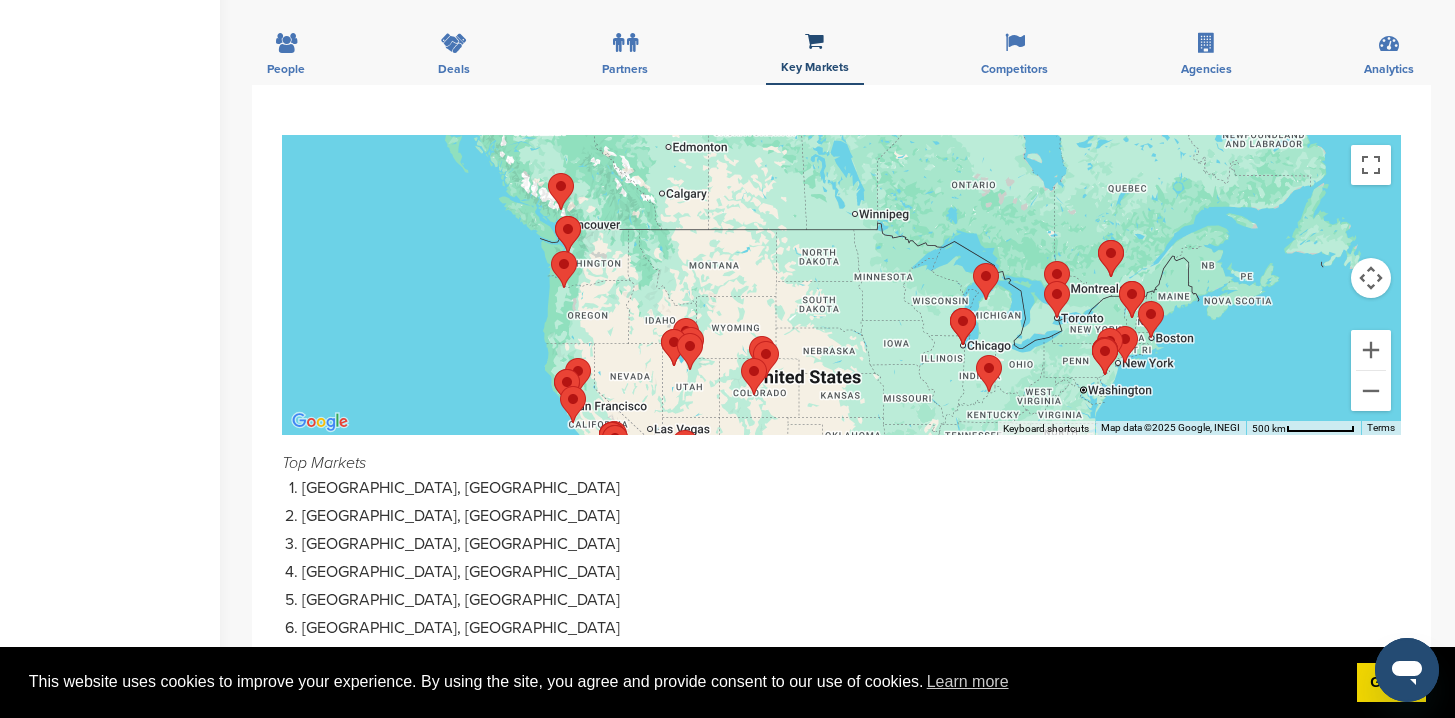 drag, startPoint x: 996, startPoint y: 355, endPoint x: 1065, endPoint y: 330, distance: 73.38937 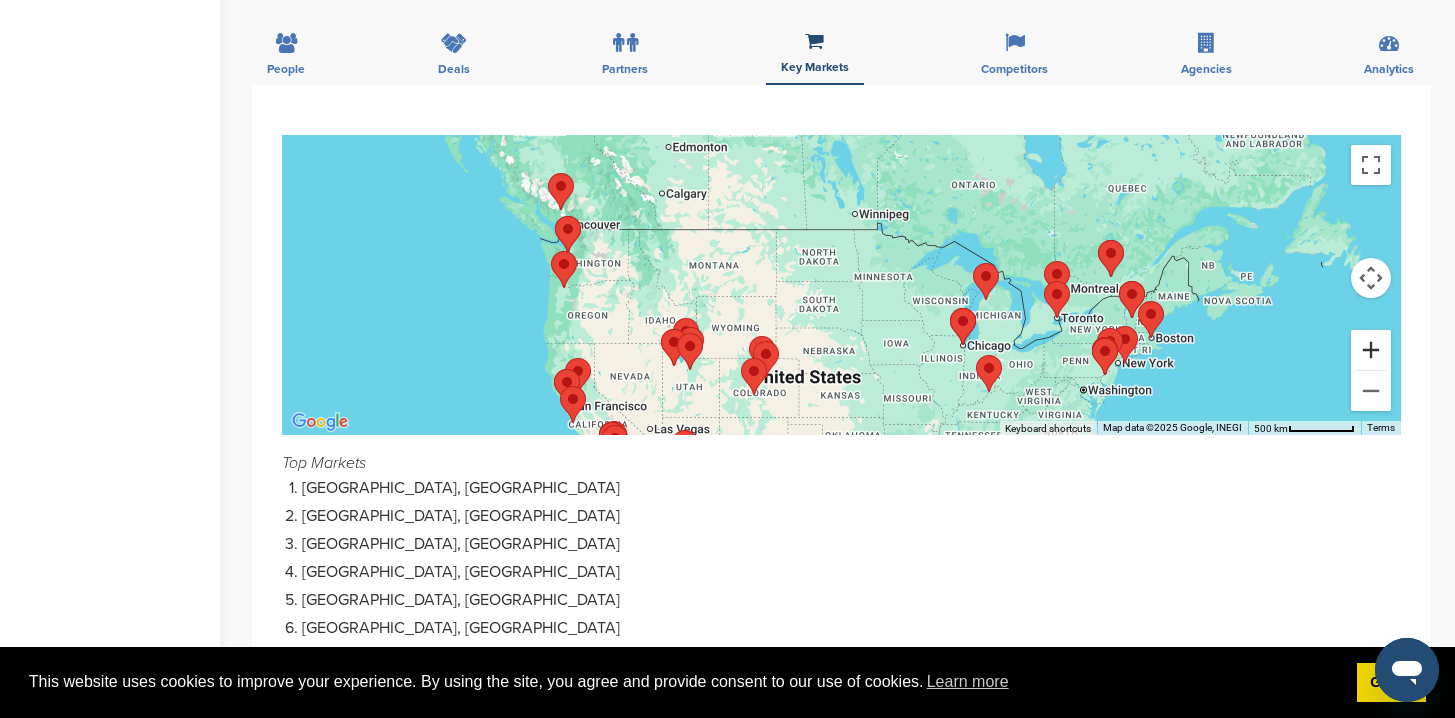 click at bounding box center [1371, 350] 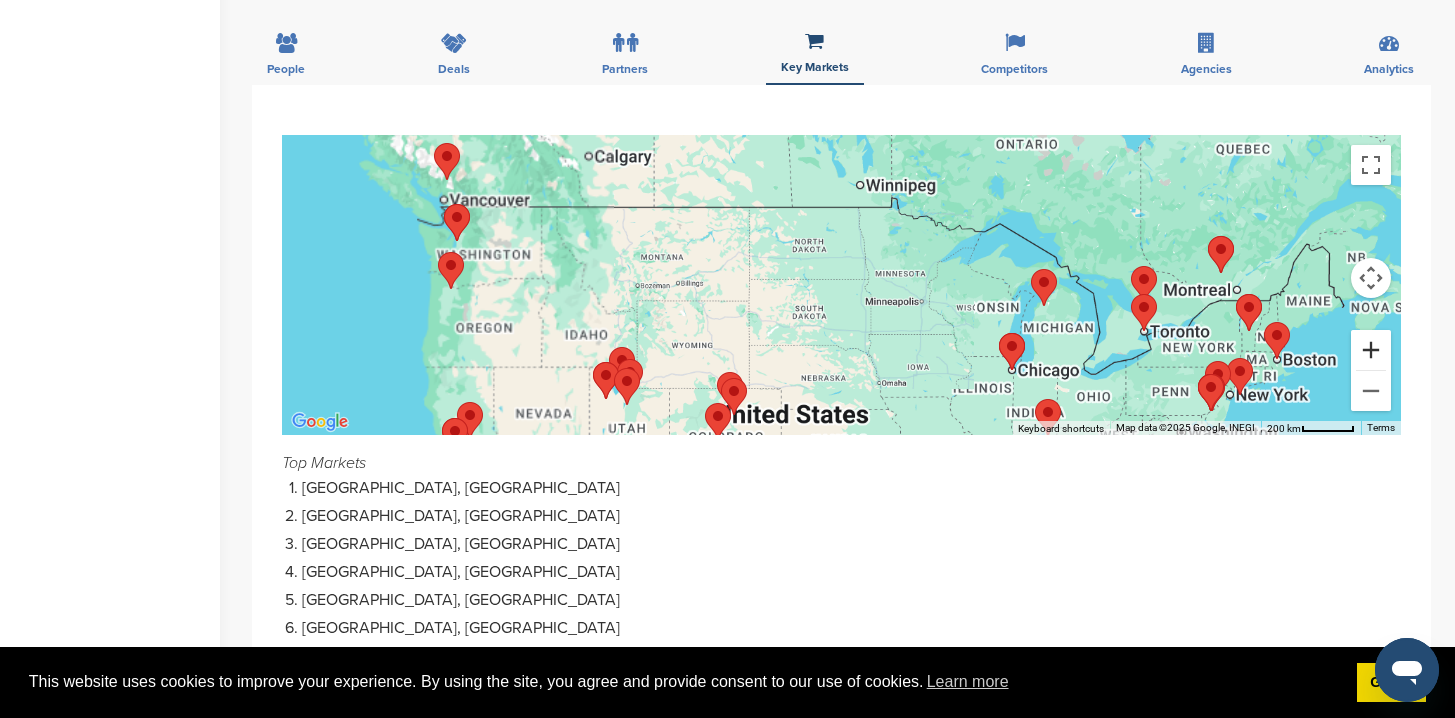 click at bounding box center (1371, 350) 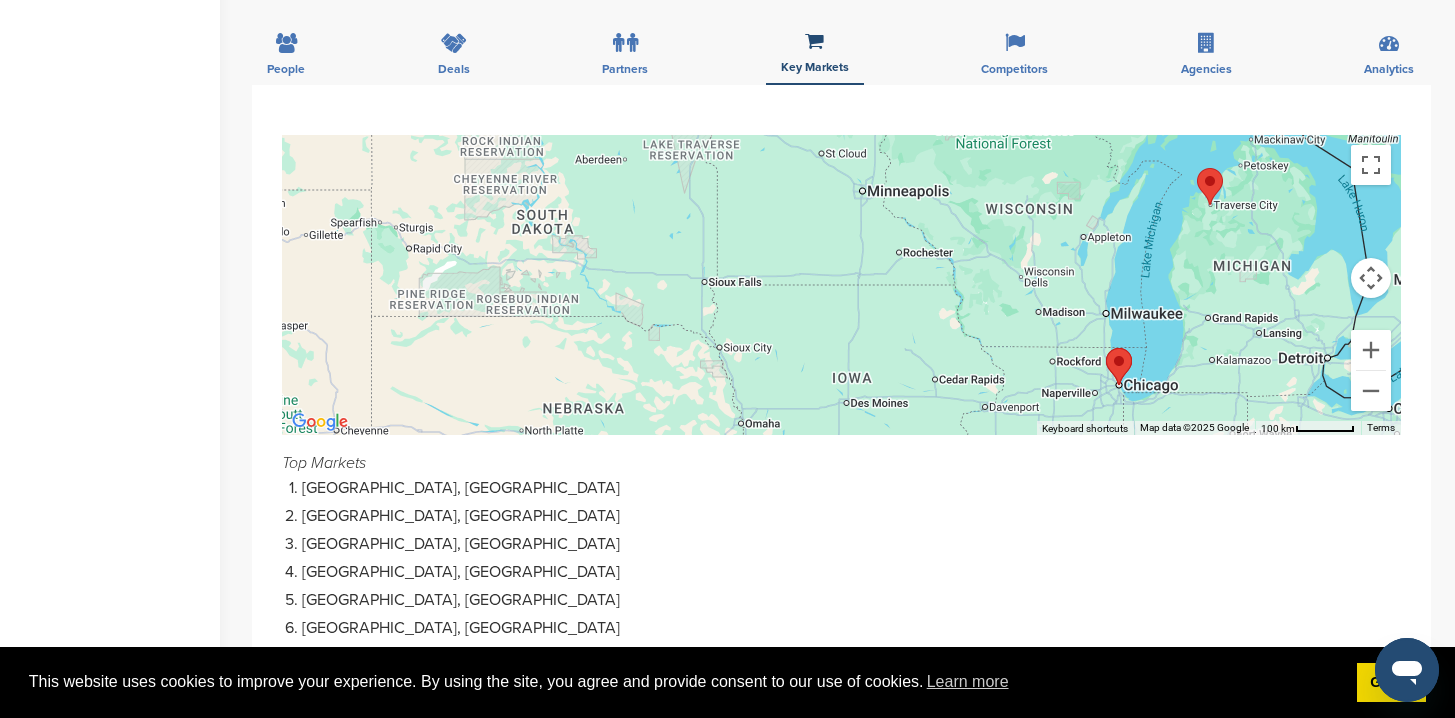 drag, startPoint x: 1078, startPoint y: 316, endPoint x: 849, endPoint y: 167, distance: 273.20688 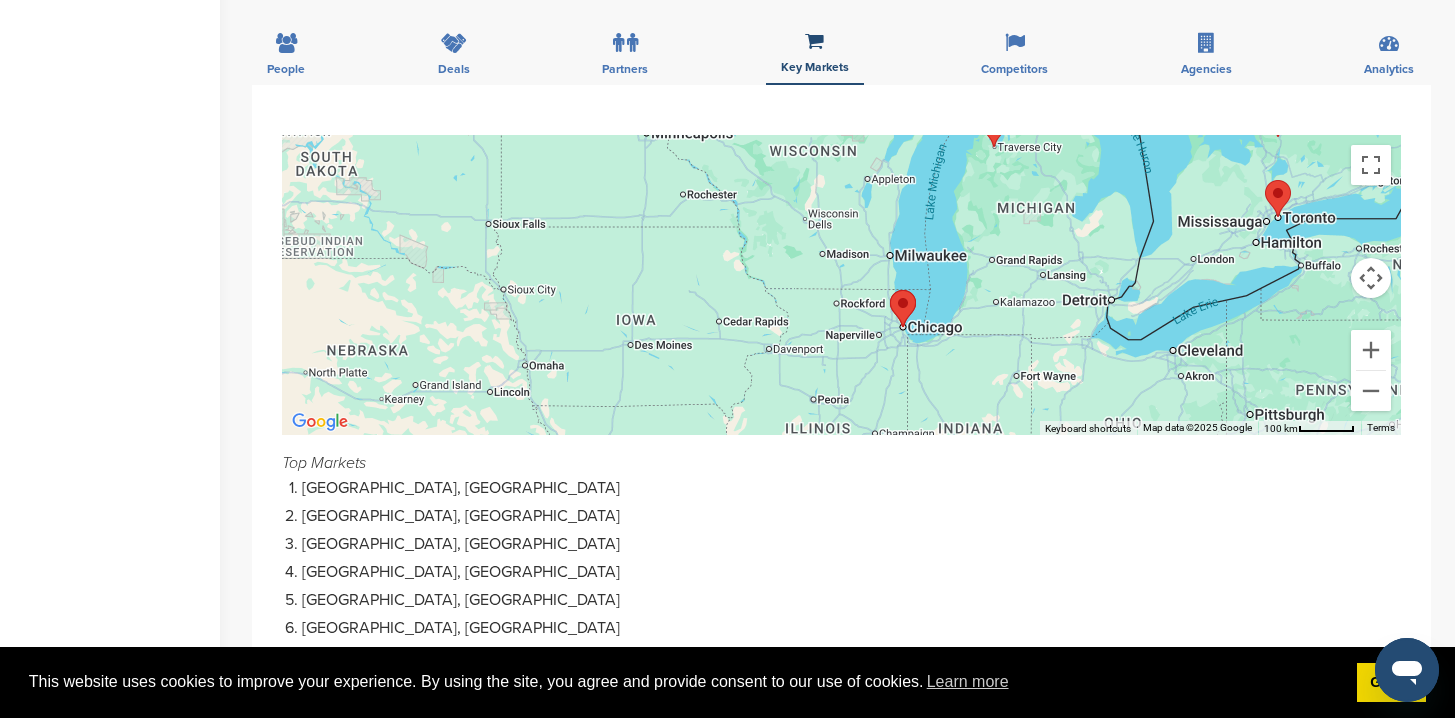 drag, startPoint x: 1096, startPoint y: 284, endPoint x: 979, endPoint y: 280, distance: 117.06836 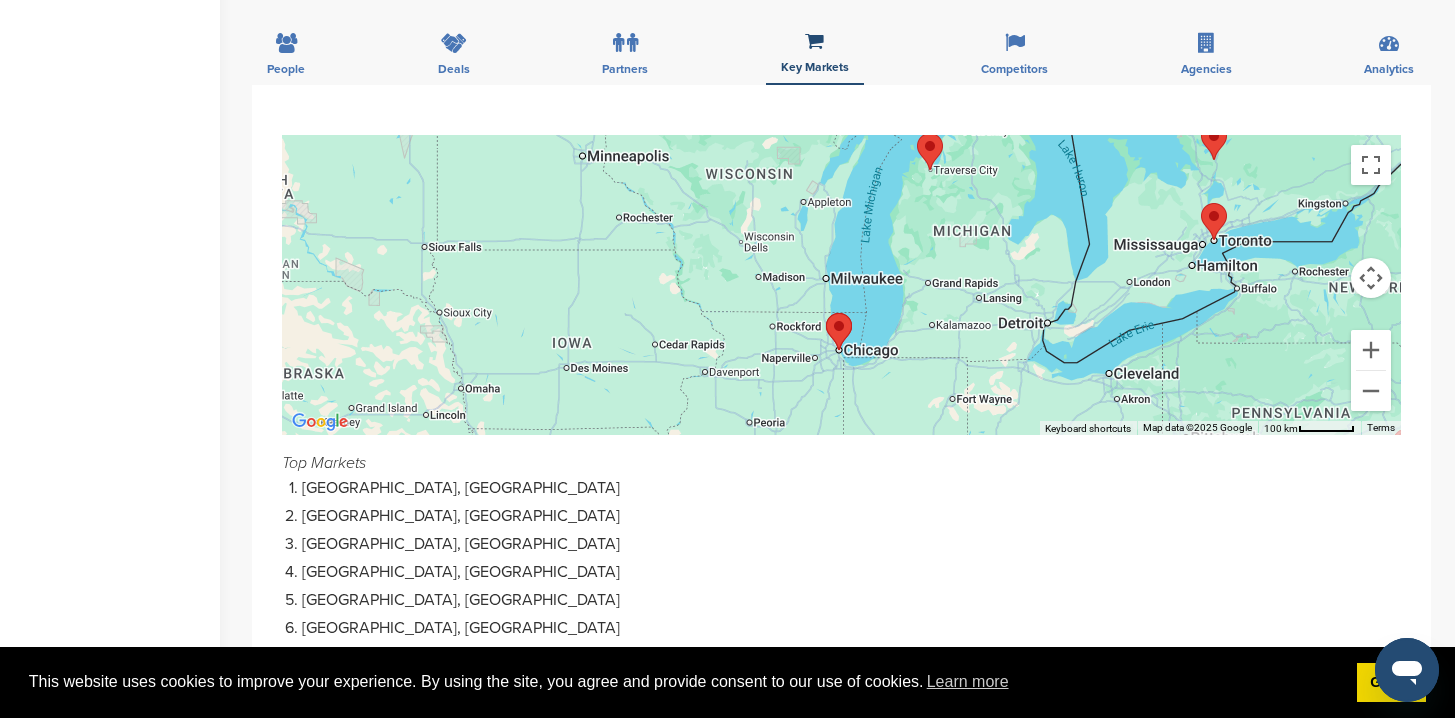drag, startPoint x: 910, startPoint y: 303, endPoint x: 882, endPoint y: 314, distance: 30.083218 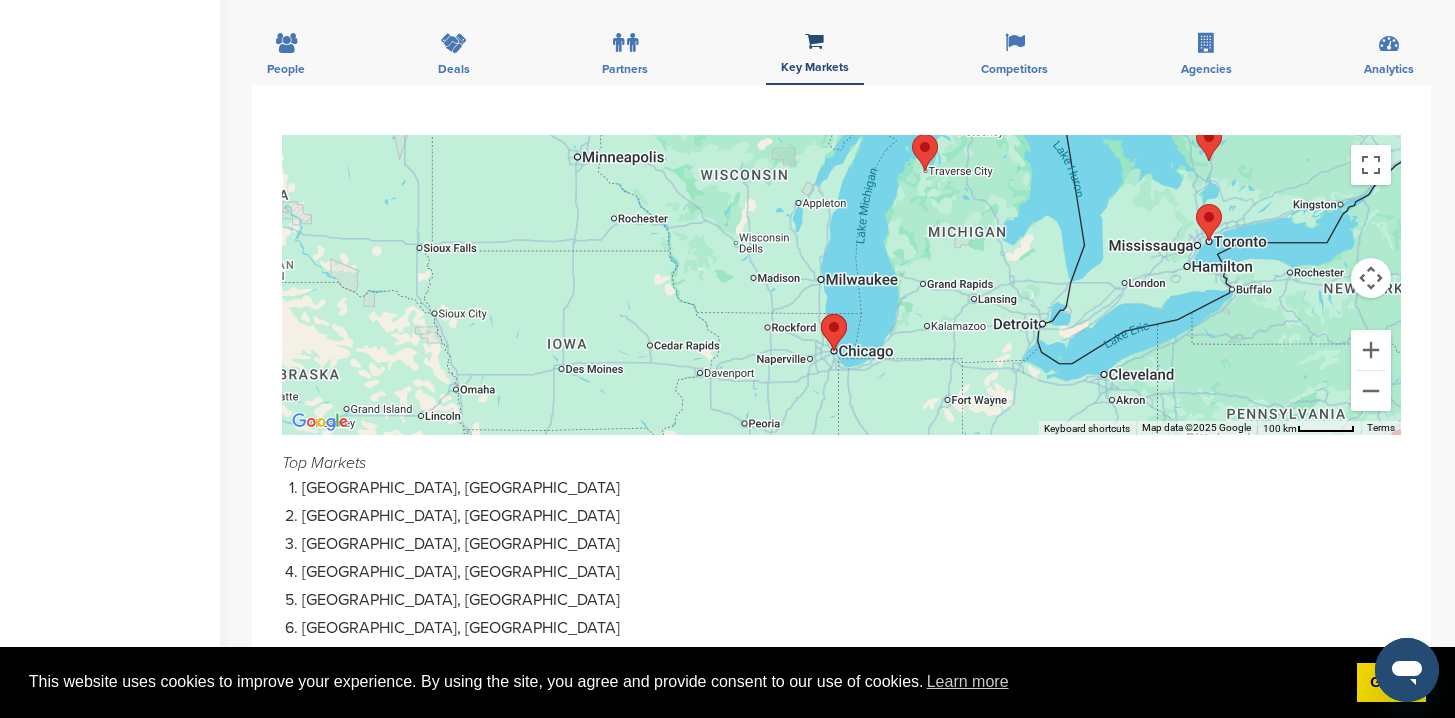click at bounding box center [821, 314] 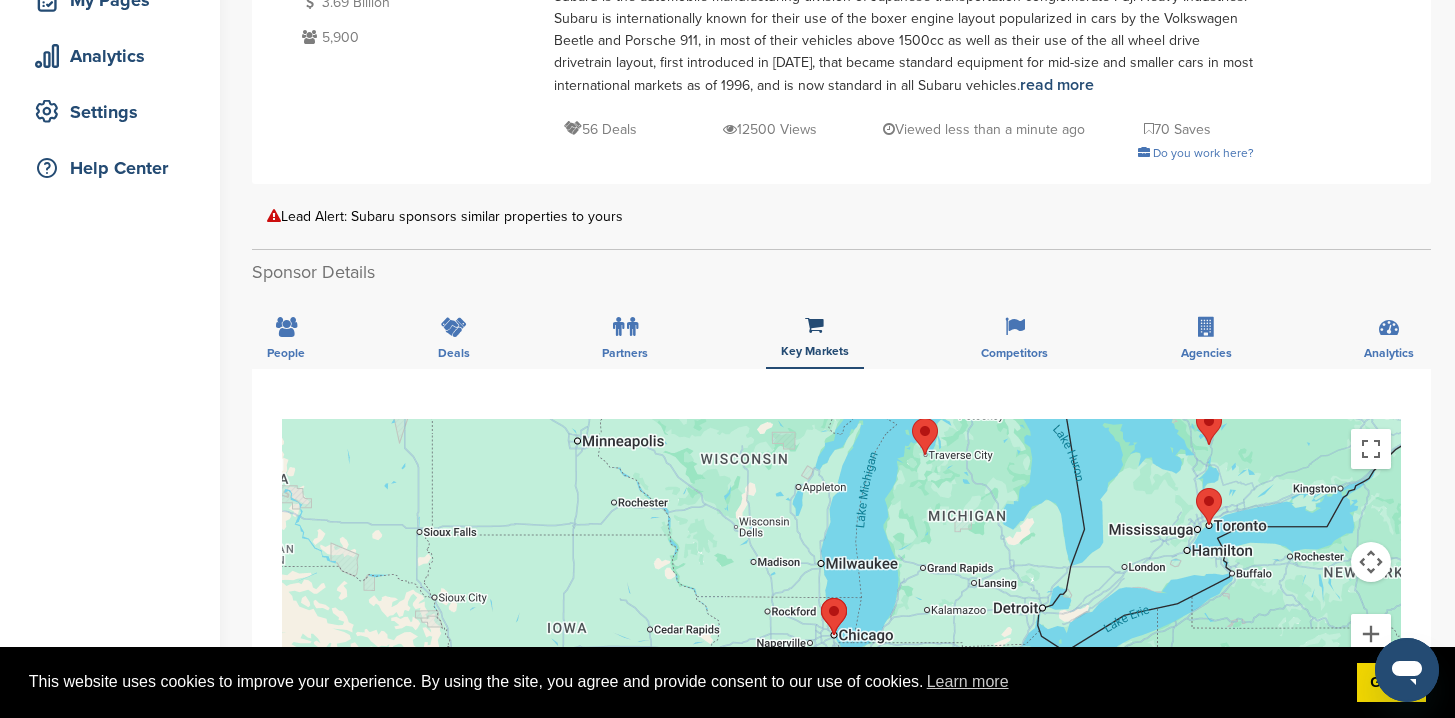 scroll, scrollTop: 368, scrollLeft: 0, axis: vertical 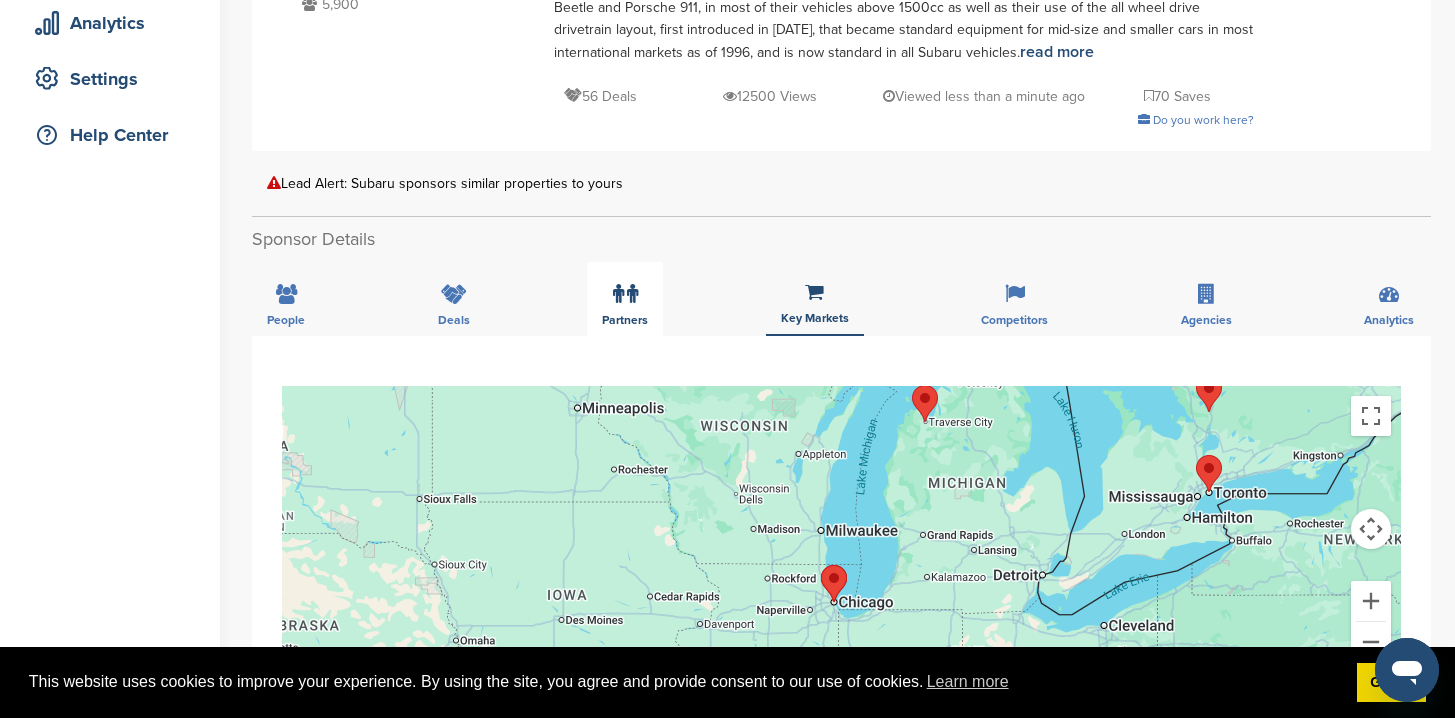 click at bounding box center (625, 294) 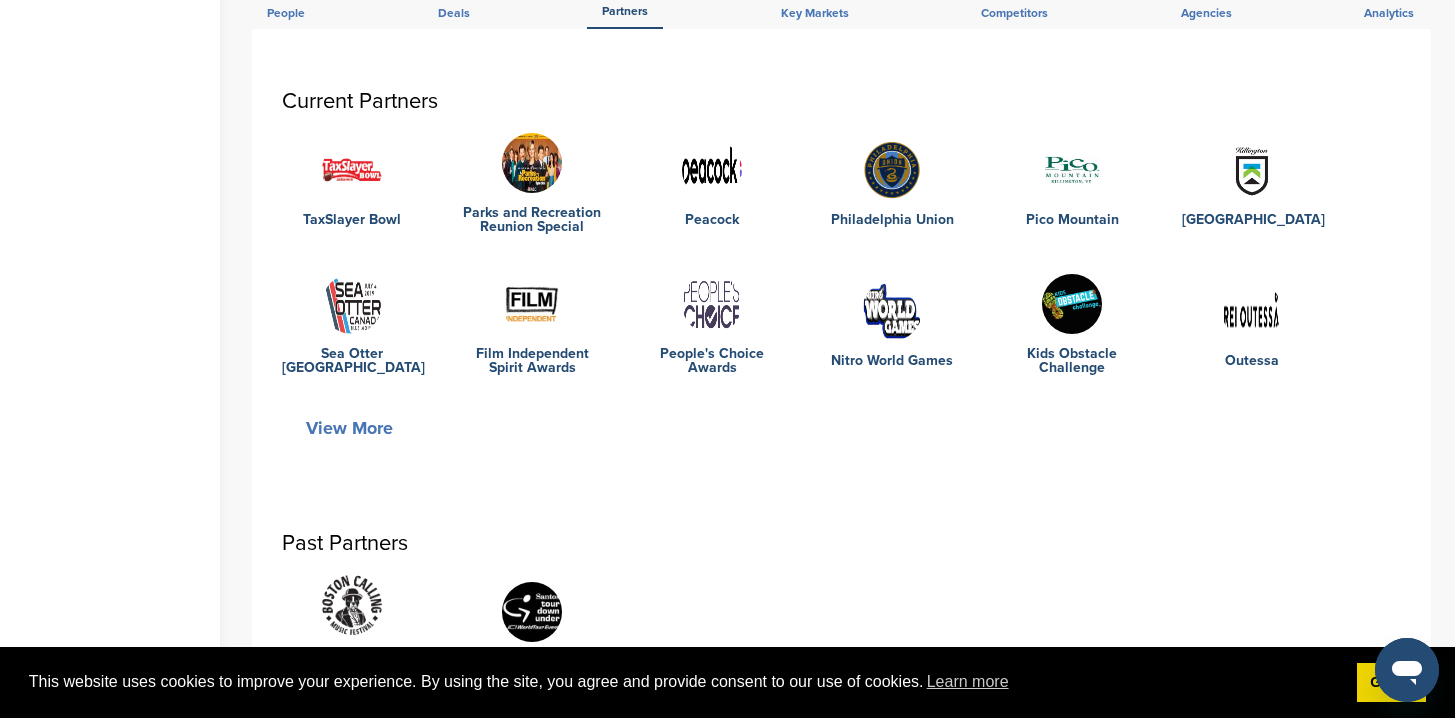scroll, scrollTop: 674, scrollLeft: 0, axis: vertical 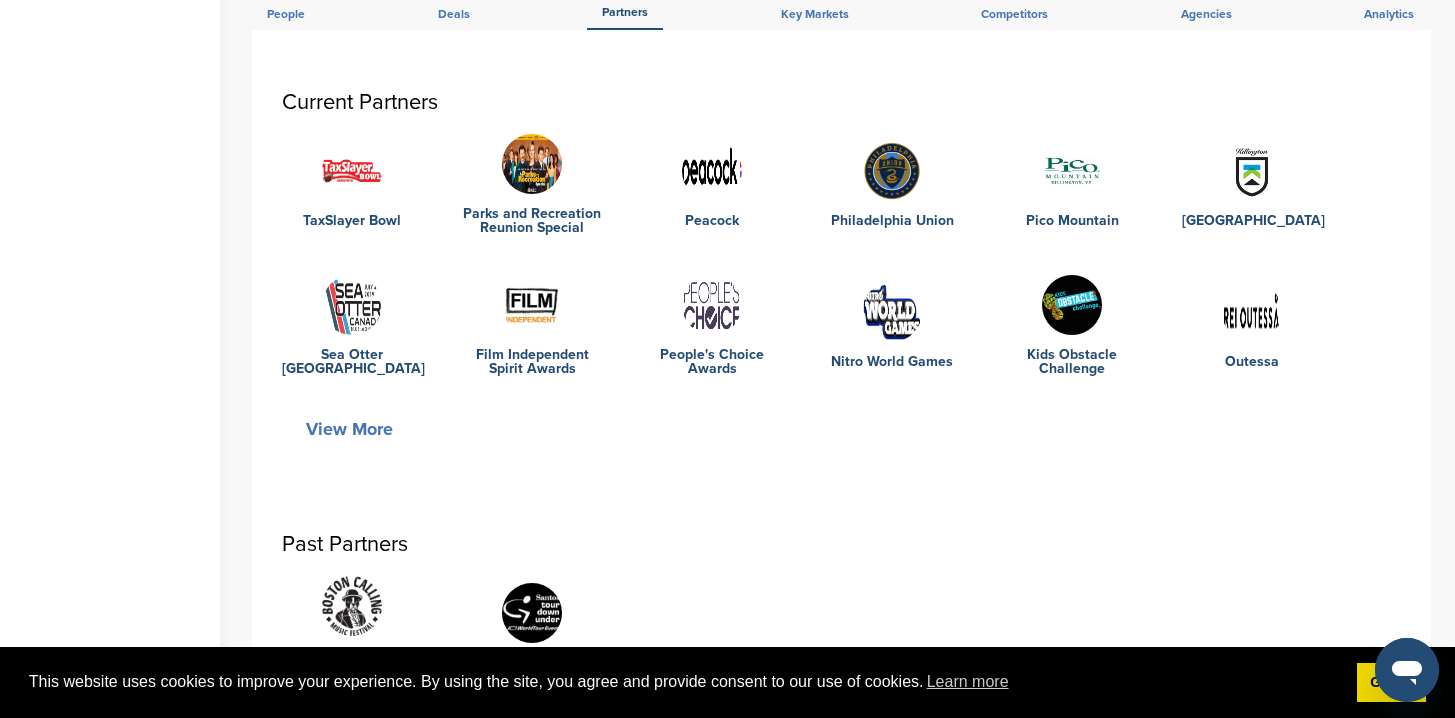 click on "View More" at bounding box center (349, 429) 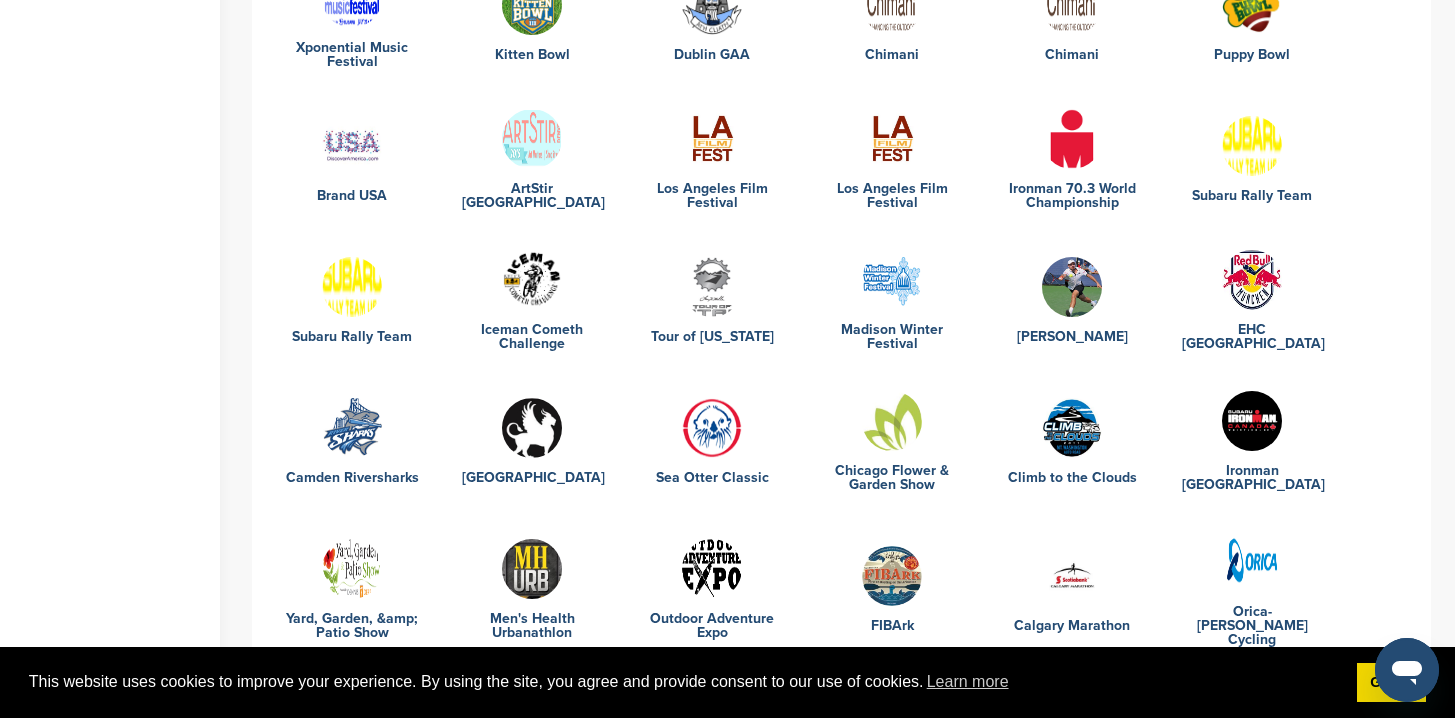 scroll, scrollTop: 1150, scrollLeft: 0, axis: vertical 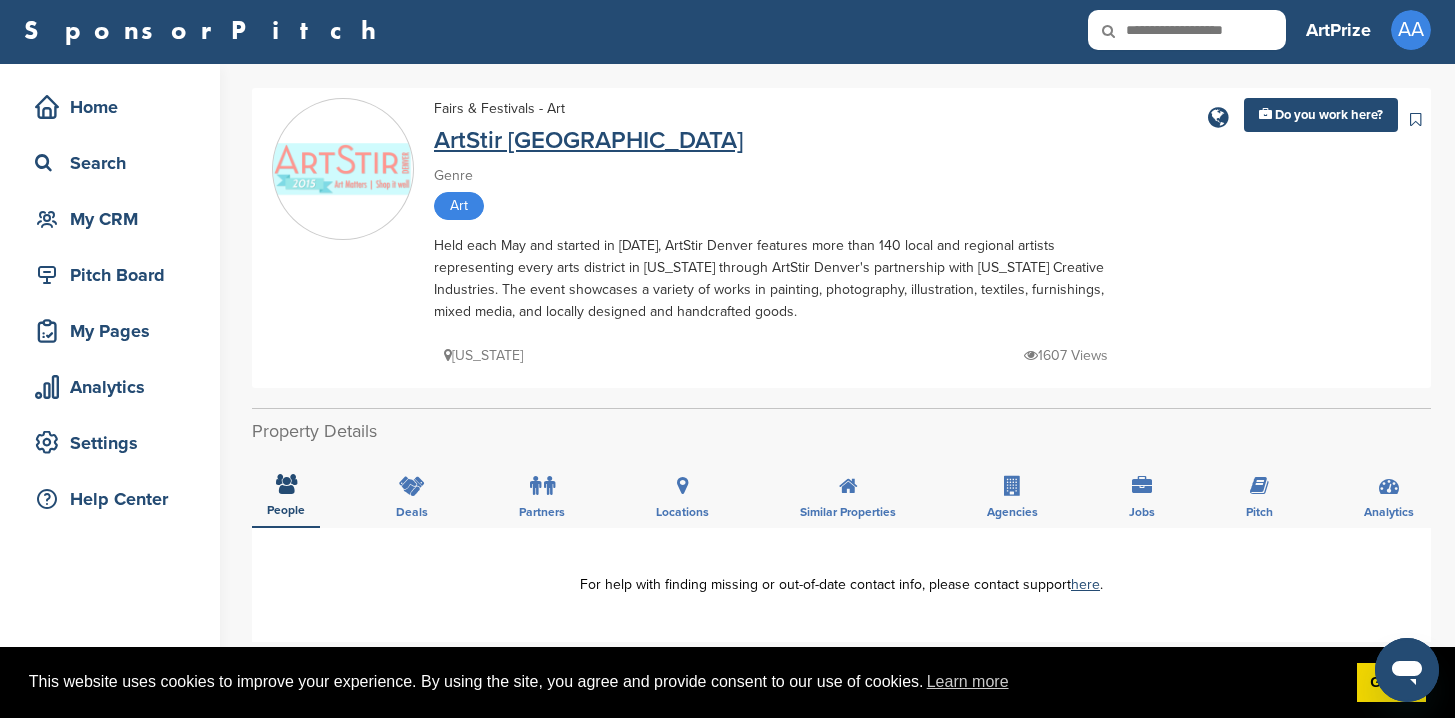 click on "ArtStir [GEOGRAPHIC_DATA]" at bounding box center [588, 140] 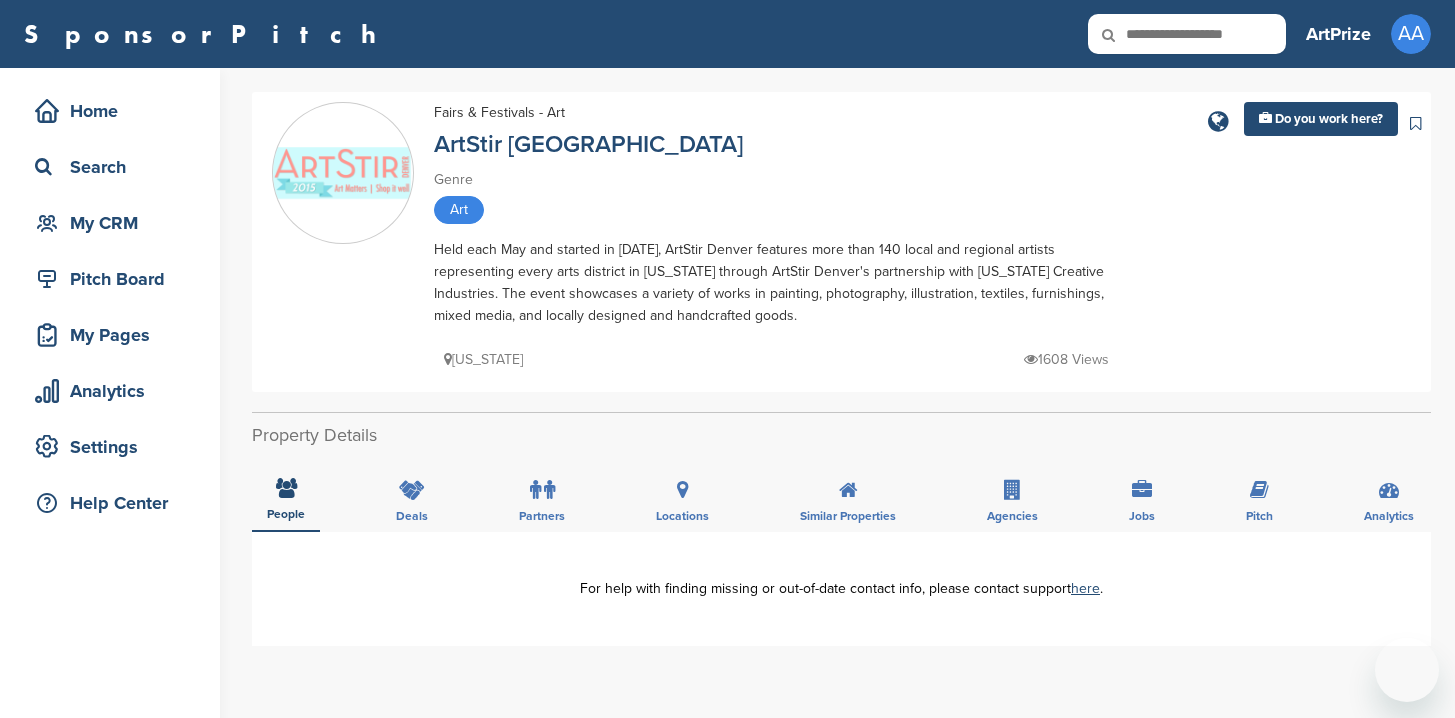 scroll, scrollTop: 0, scrollLeft: 0, axis: both 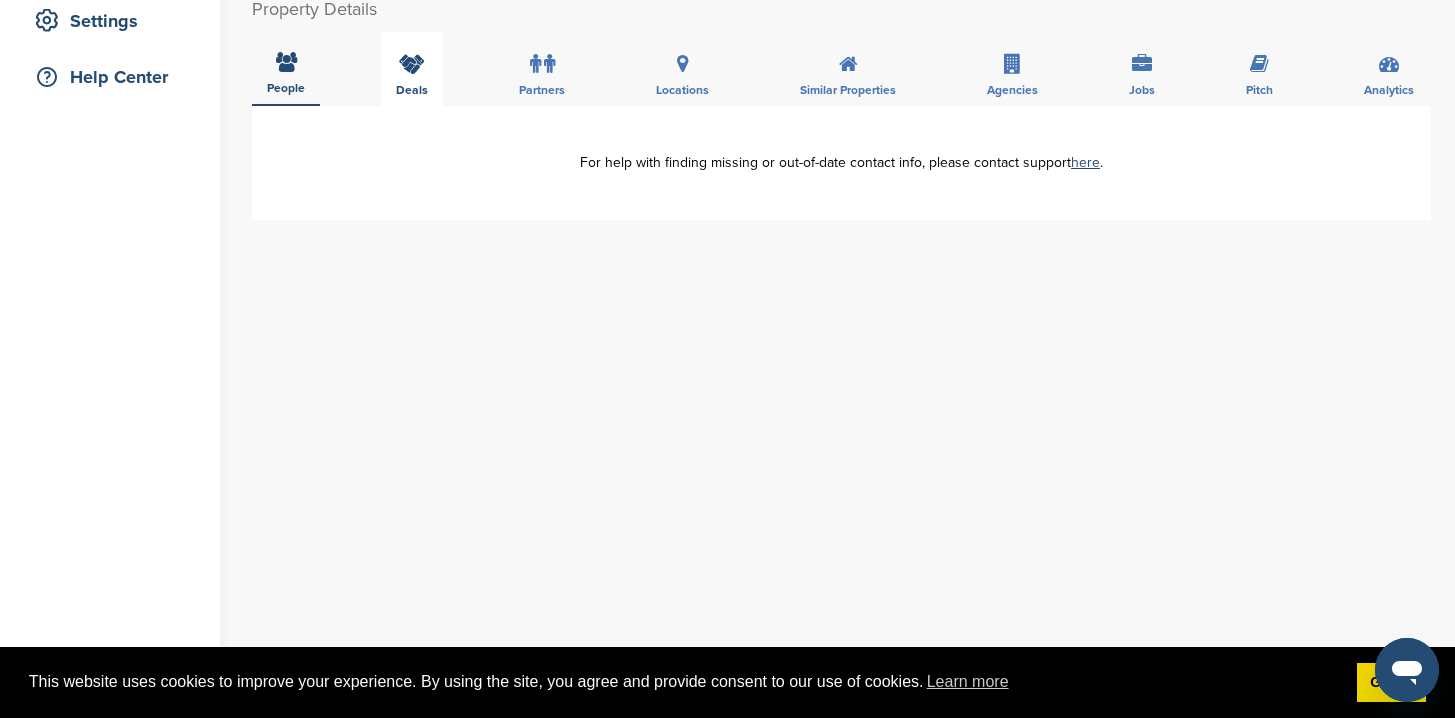 click on "Deals" at bounding box center (286, 88) 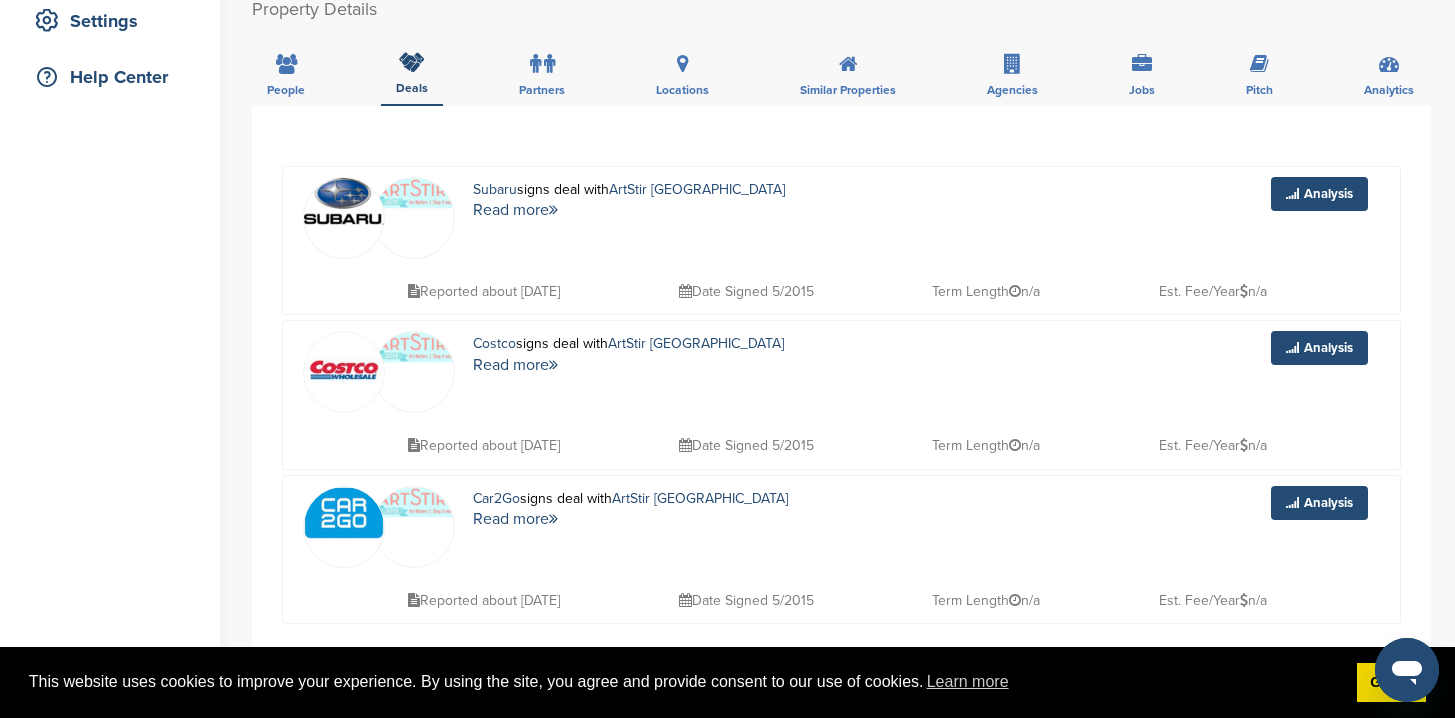 click at bounding box center (414, 218) 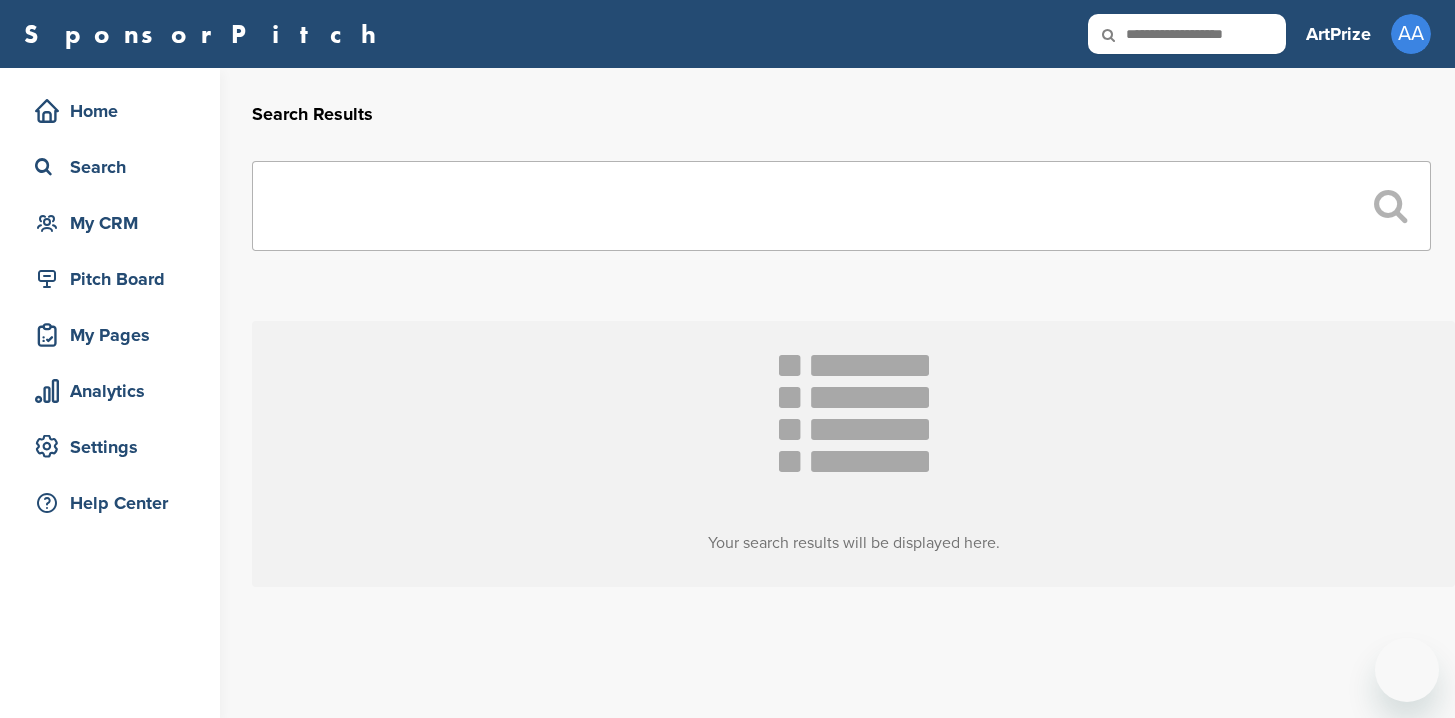 scroll, scrollTop: 0, scrollLeft: 0, axis: both 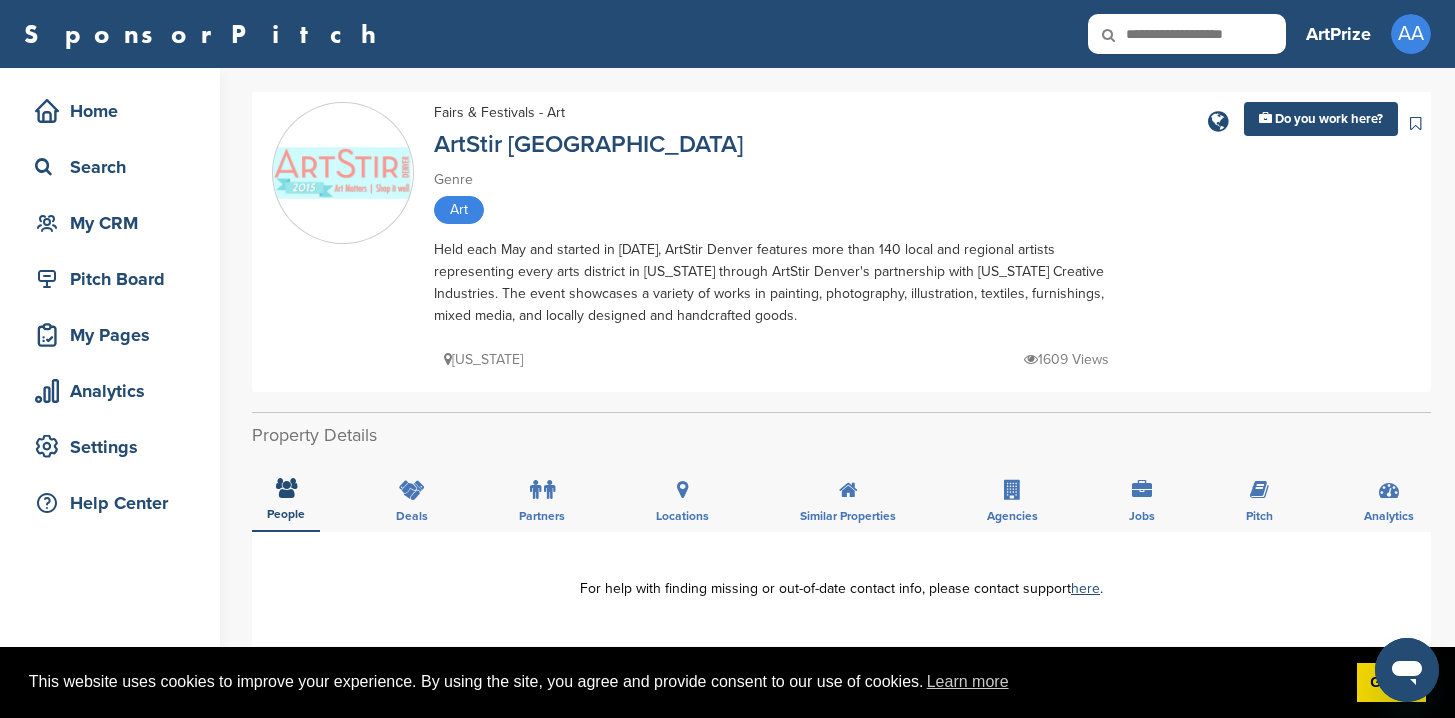 click at bounding box center [1187, 34] 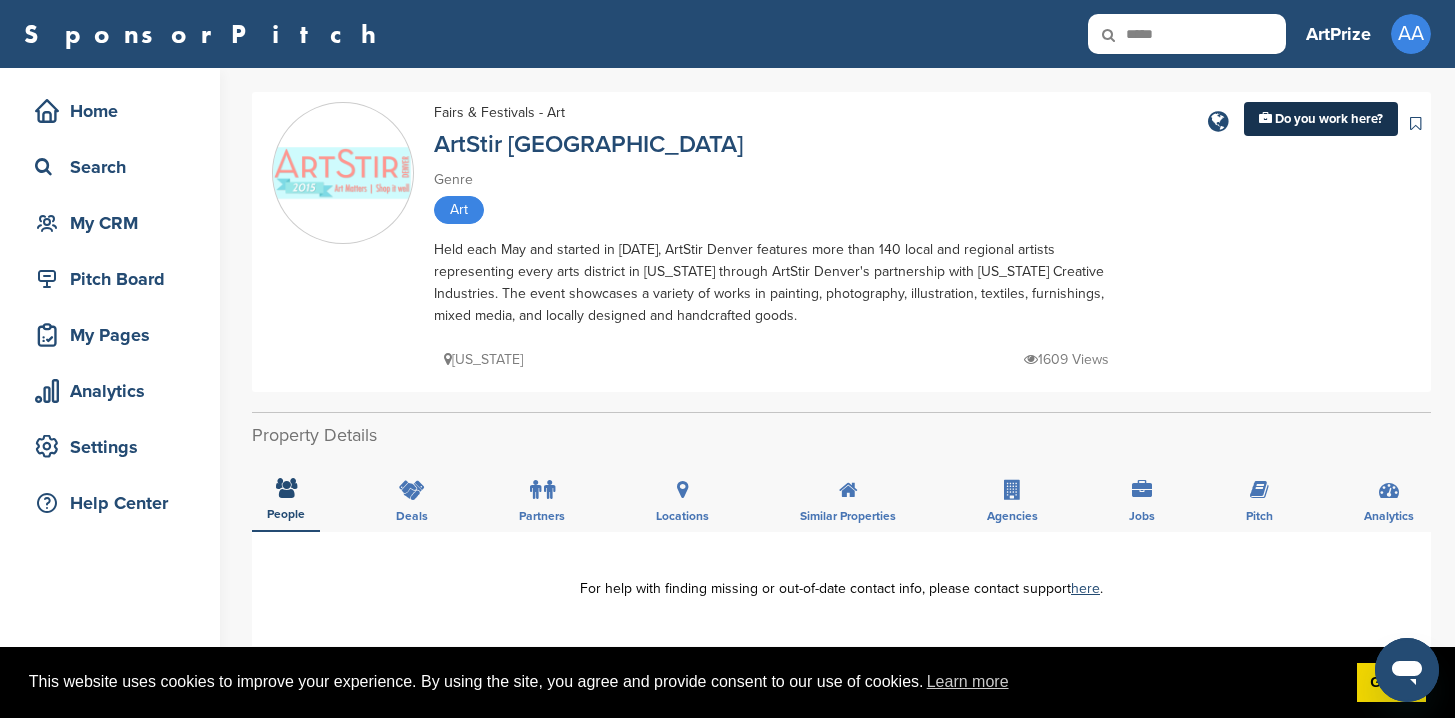 type on "******" 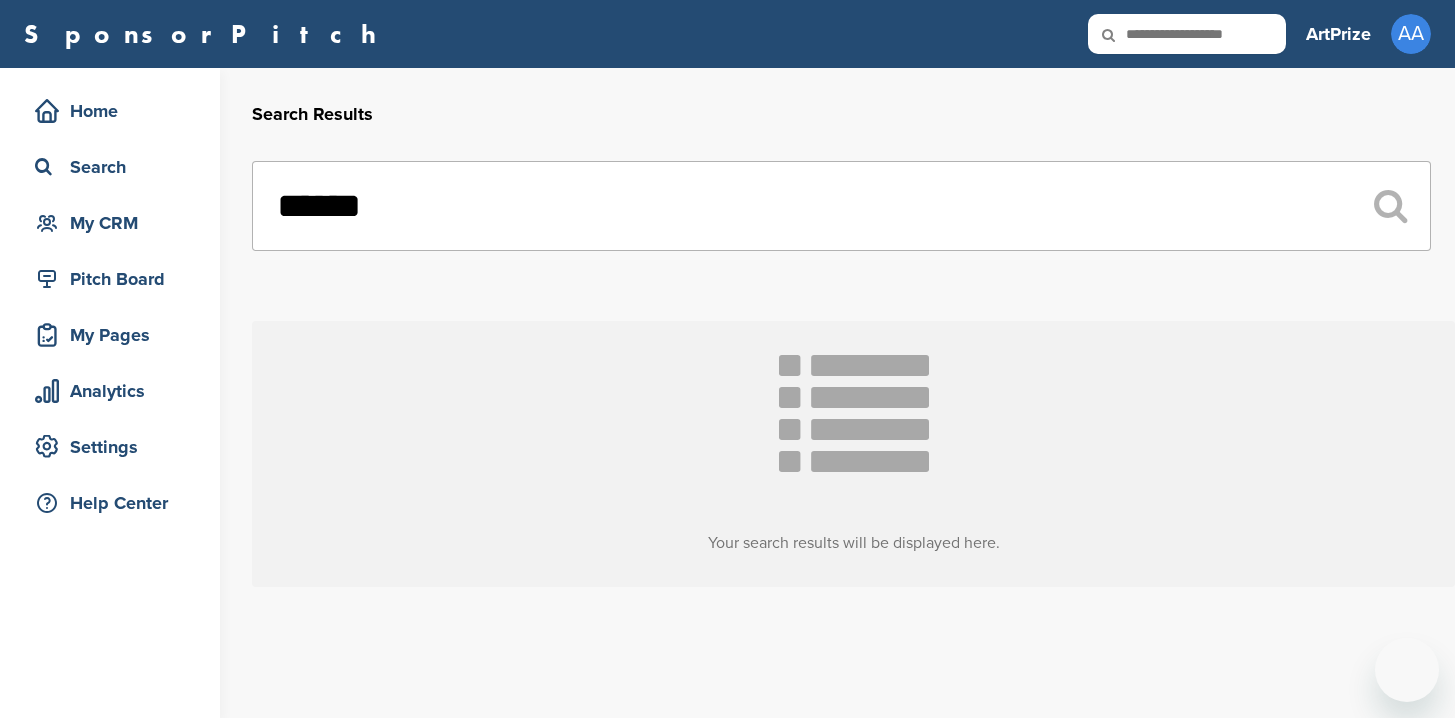scroll, scrollTop: 0, scrollLeft: 0, axis: both 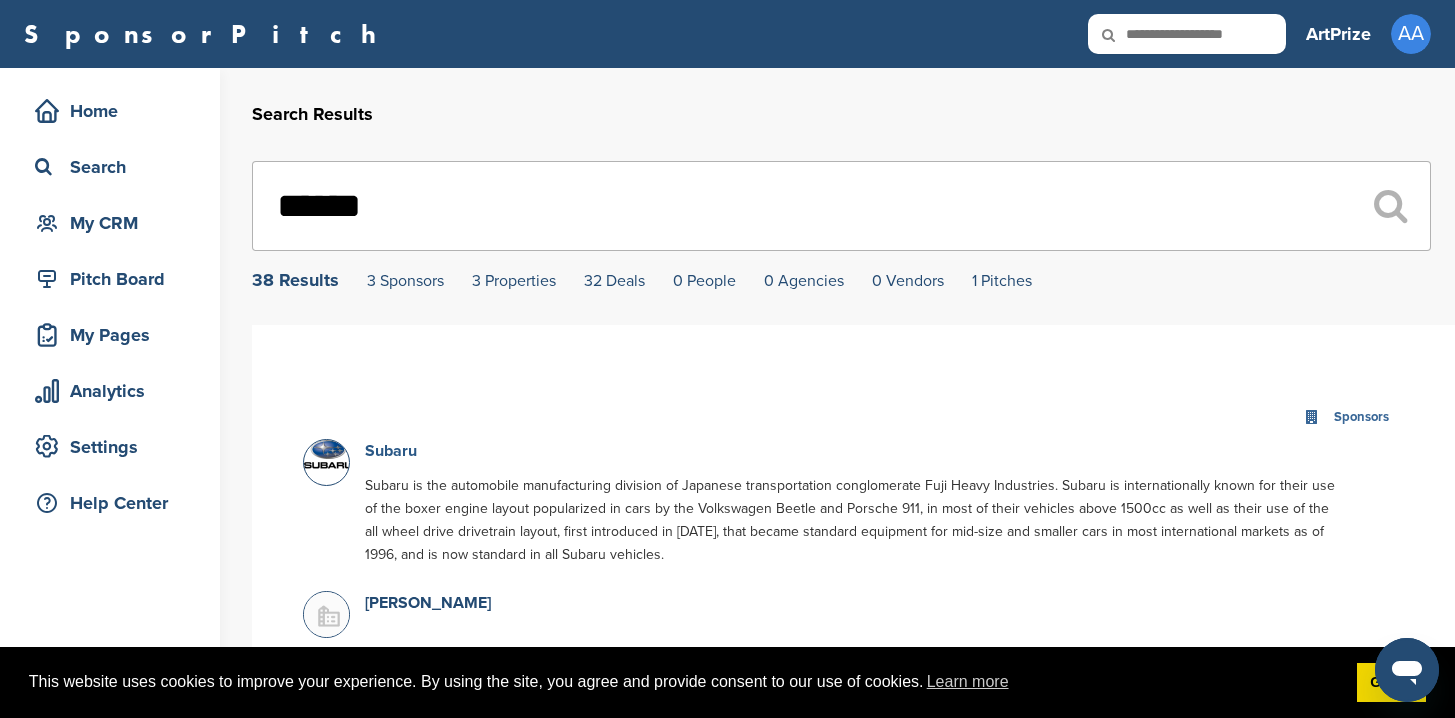 click on "Subaru" at bounding box center [391, 451] 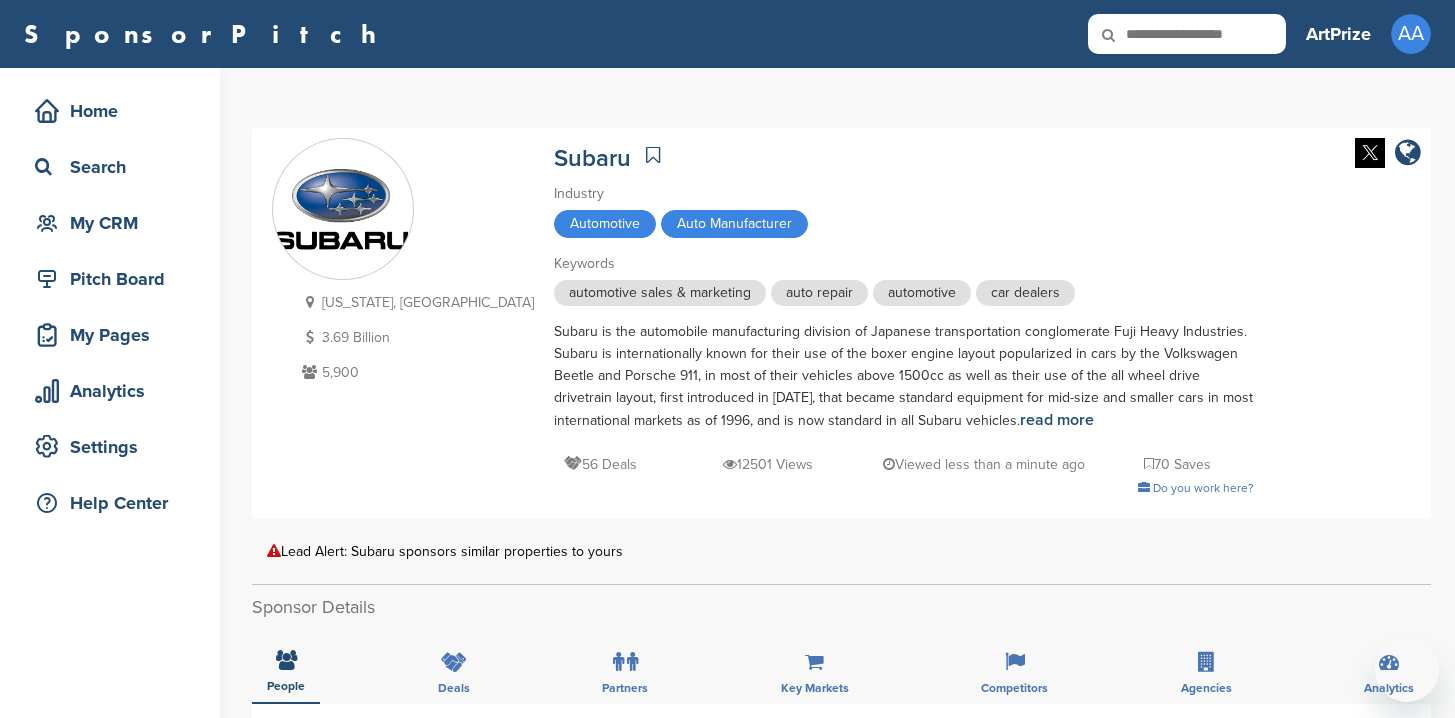 scroll, scrollTop: 0, scrollLeft: 0, axis: both 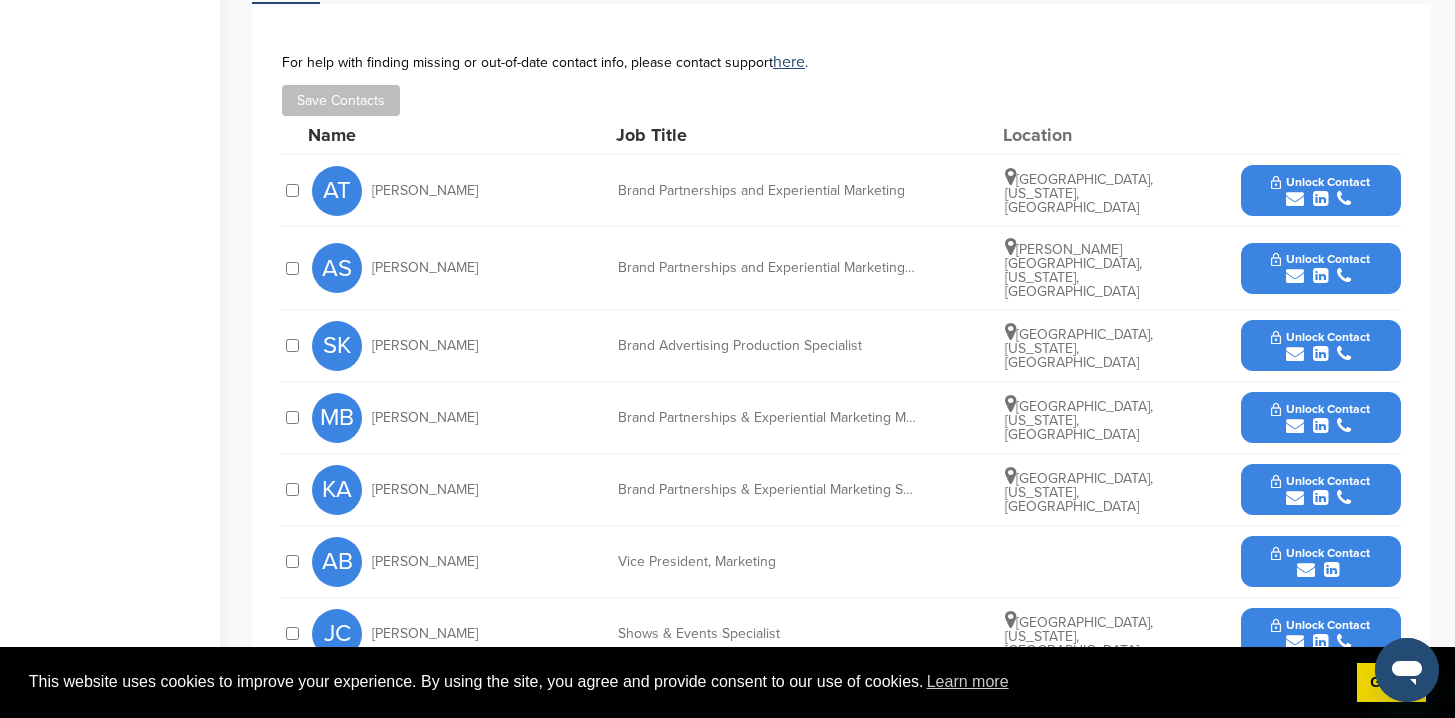 click on "Brand Partnerships & Experiential Marketing Manager" at bounding box center [768, 418] 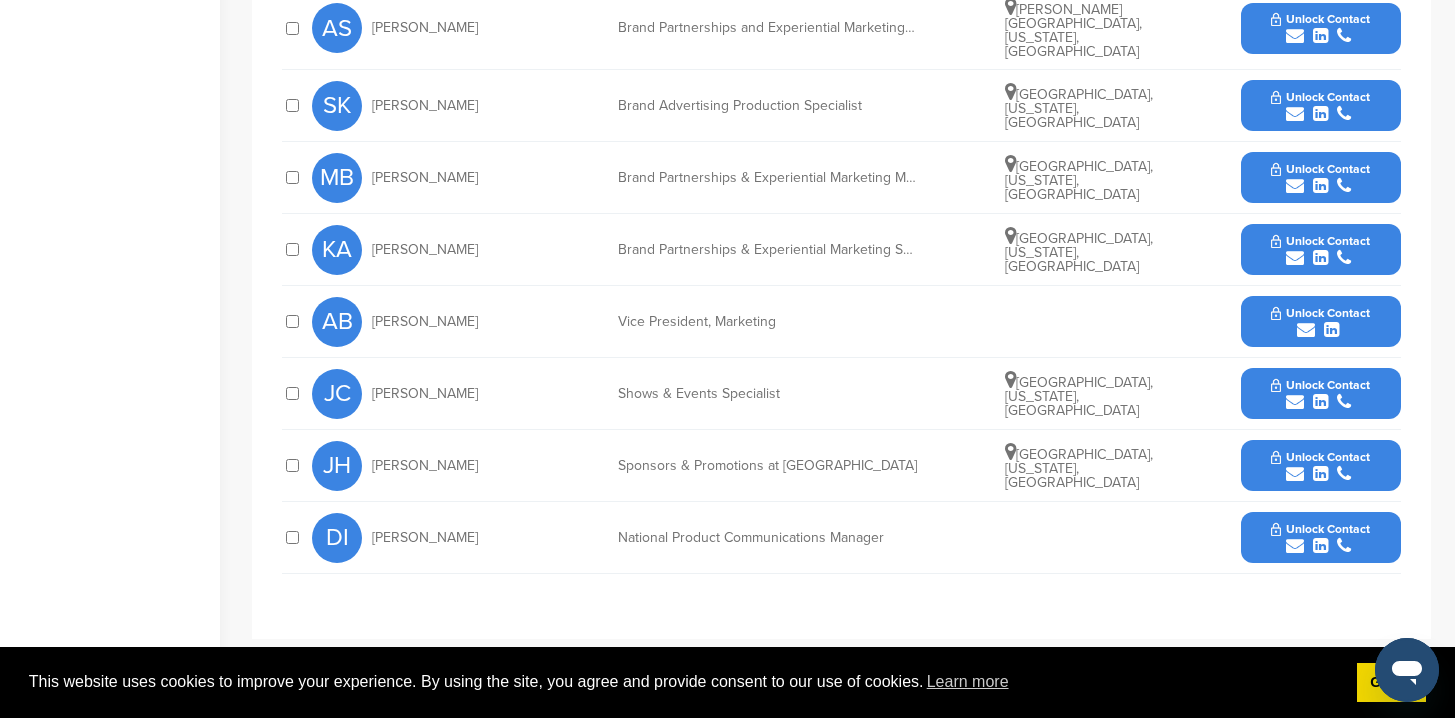 scroll, scrollTop: 982, scrollLeft: 0, axis: vertical 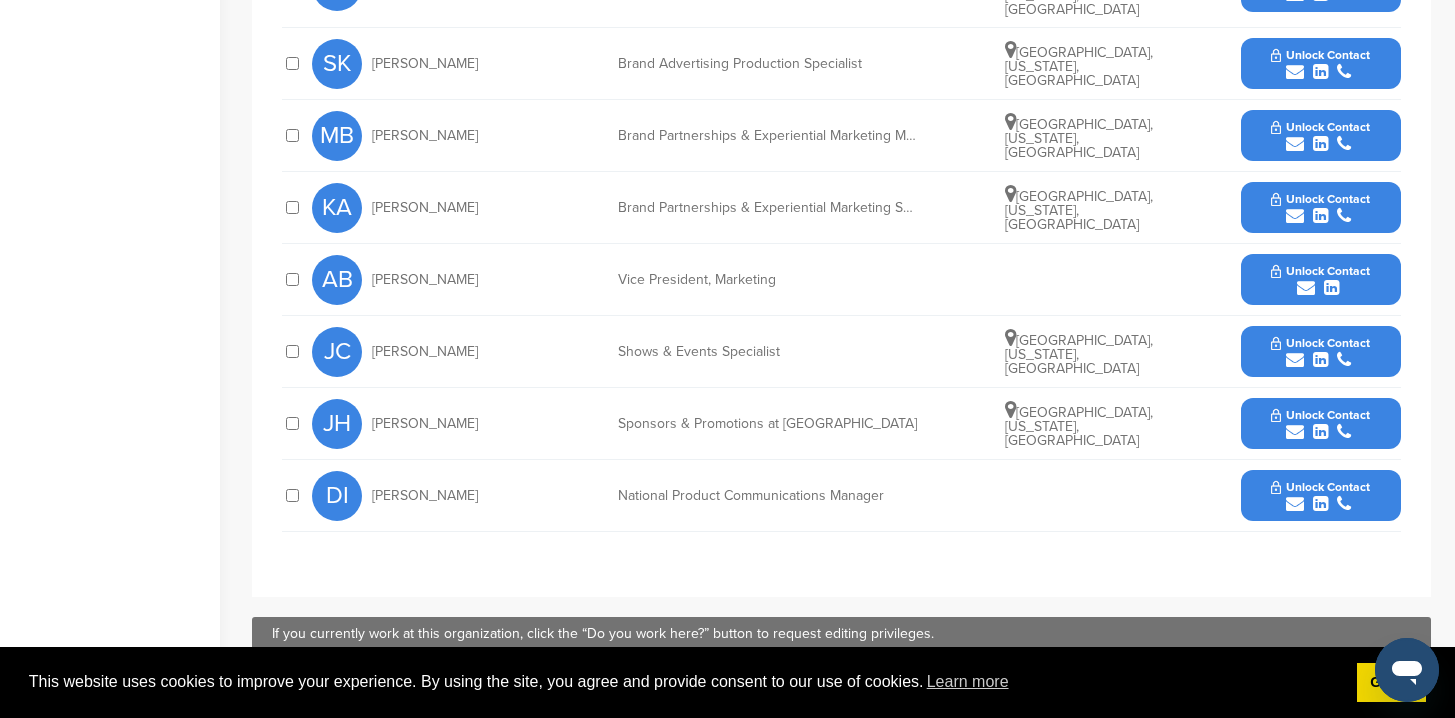 click on "Sponsors & Promotions at Subaru" at bounding box center (768, 424) 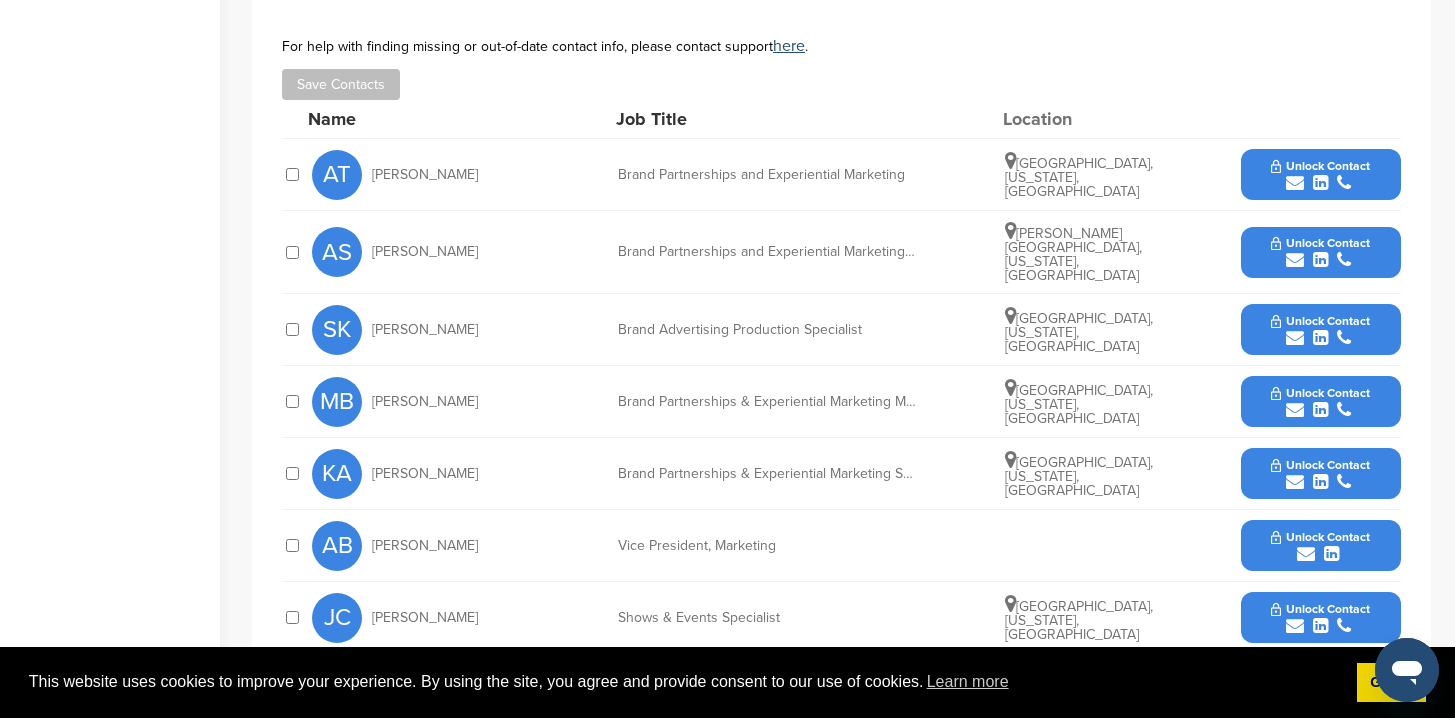 scroll, scrollTop: 708, scrollLeft: 0, axis: vertical 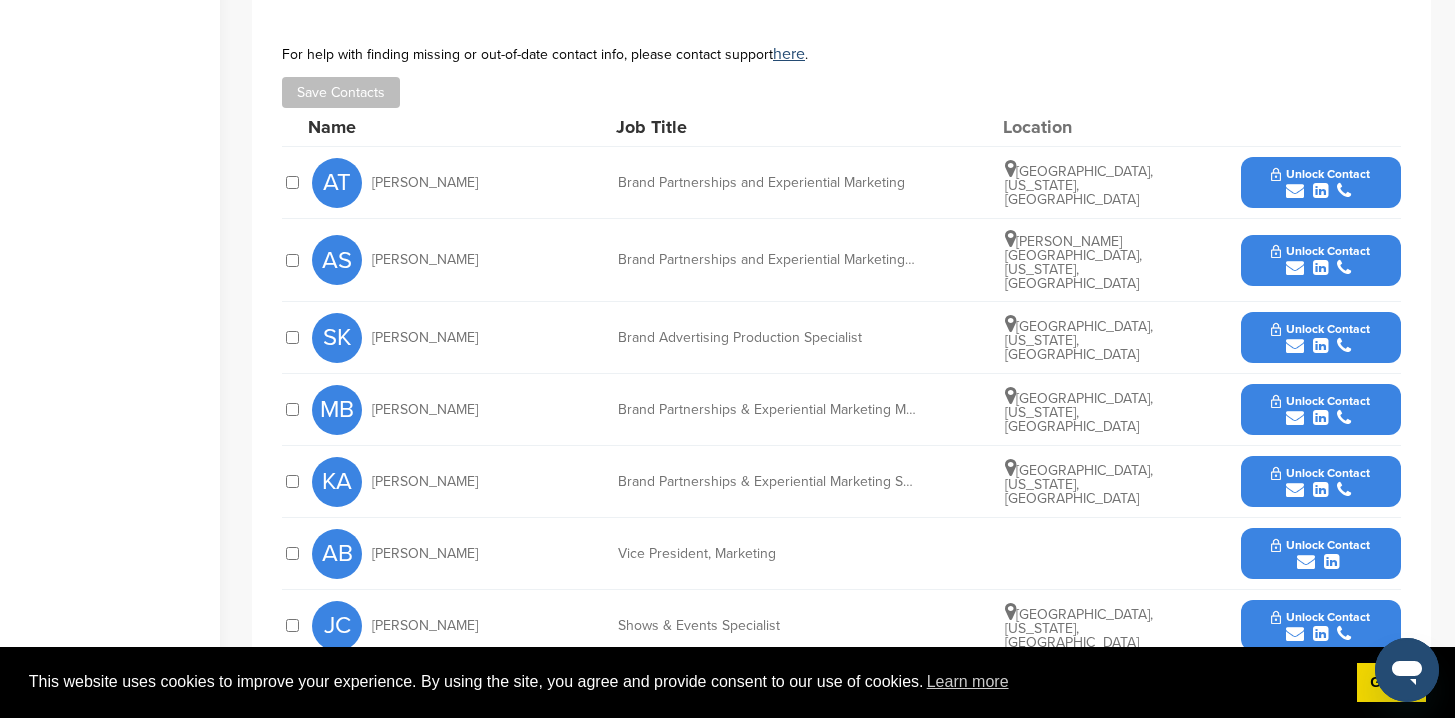 click on "Unlock Contact" at bounding box center [1320, 251] 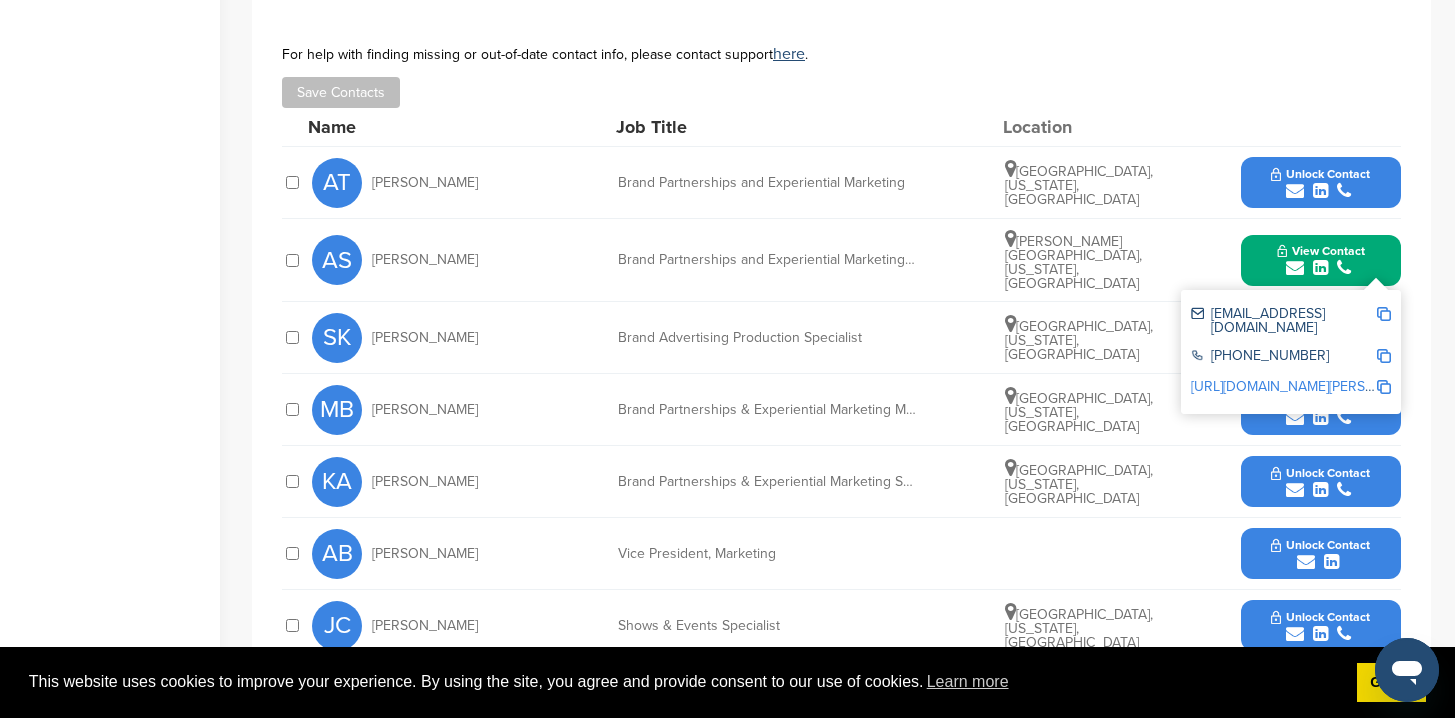 click at bounding box center [1384, 314] 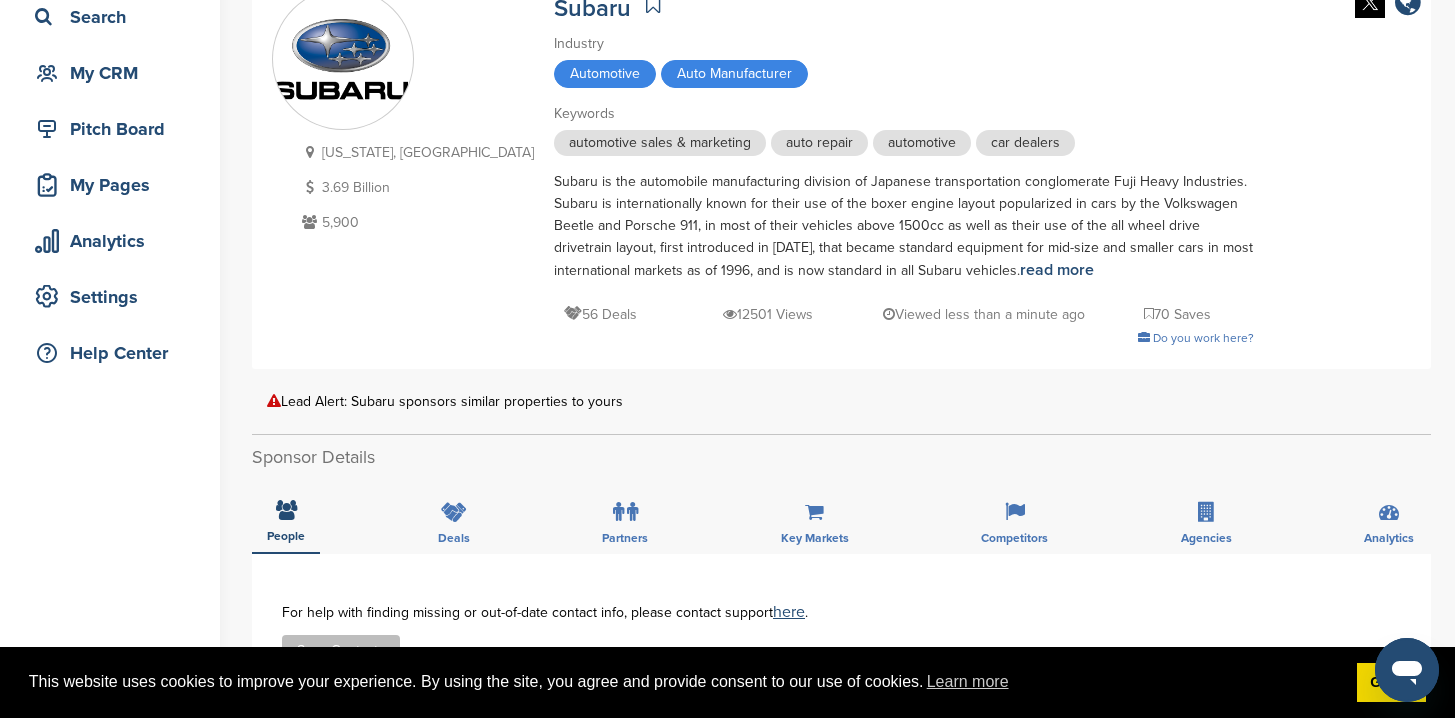 scroll, scrollTop: 0, scrollLeft: 0, axis: both 